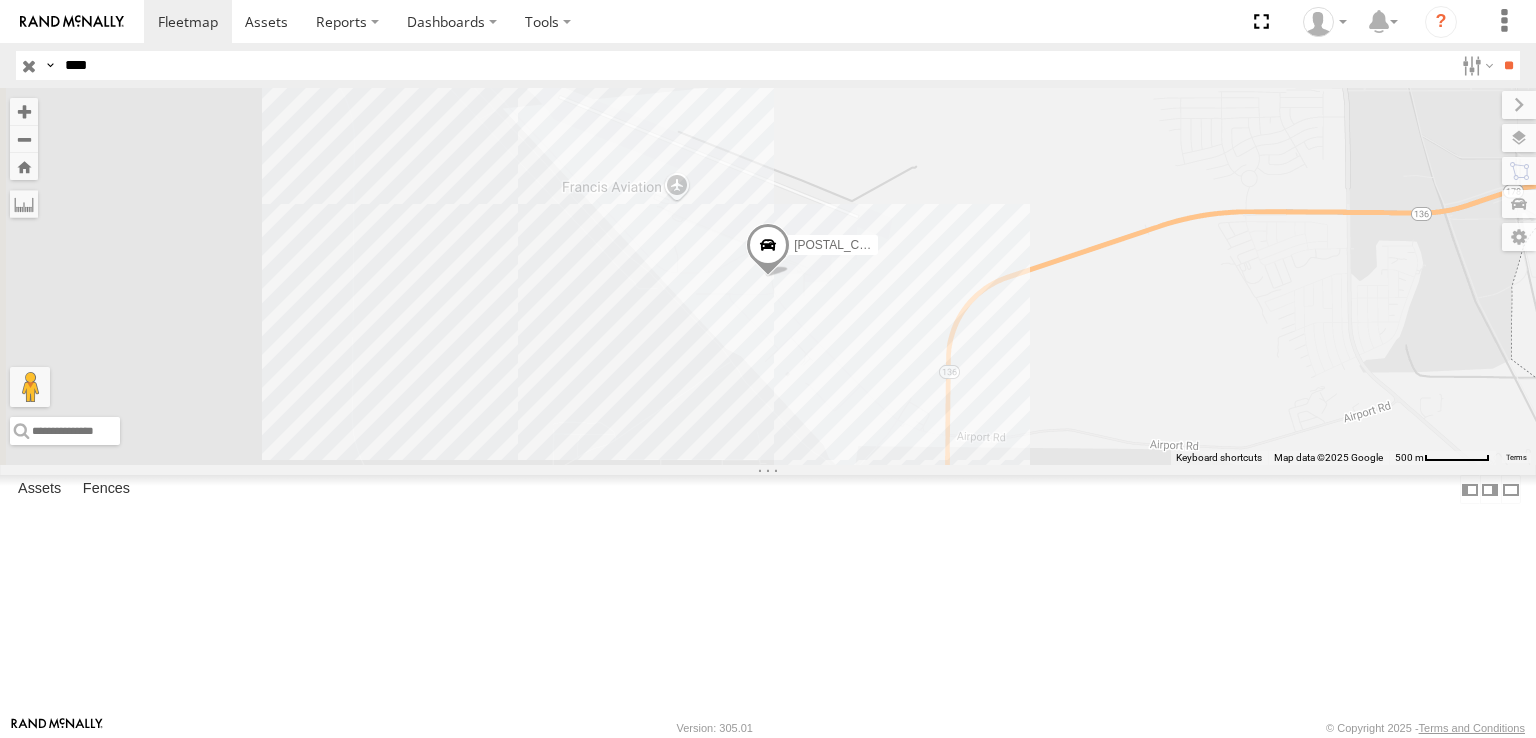 scroll, scrollTop: 0, scrollLeft: 0, axis: both 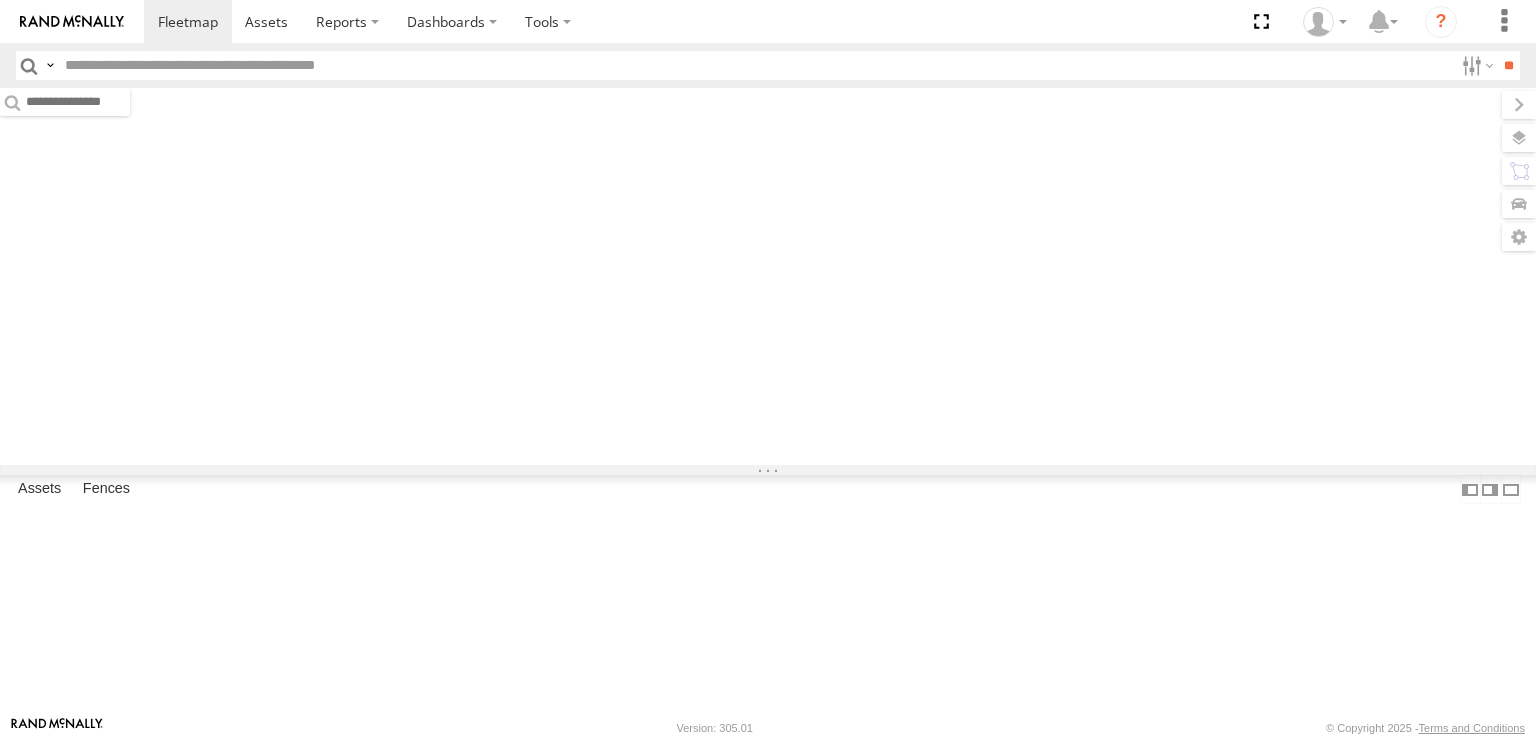 click at bounding box center (755, 65) 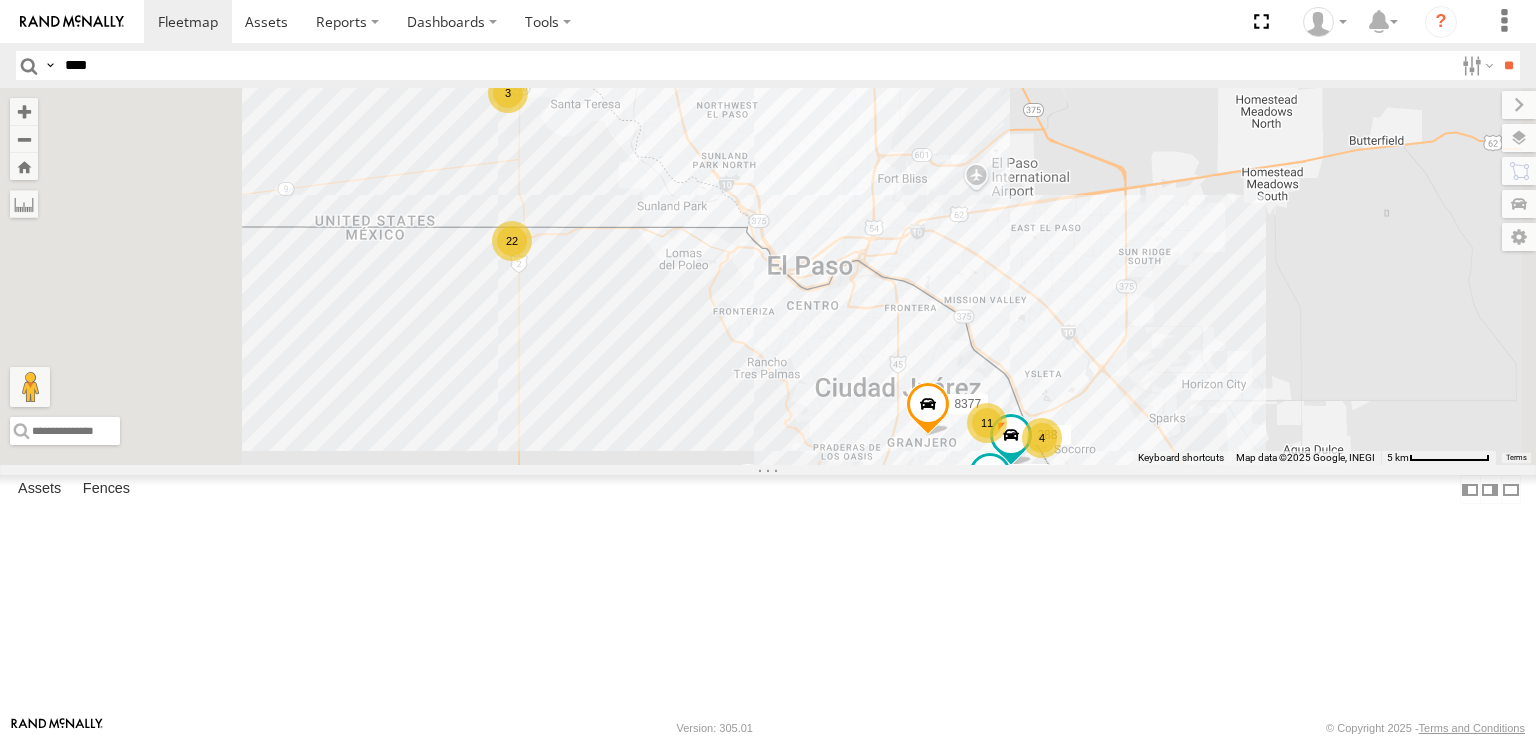 click on "**" at bounding box center (1508, 65) 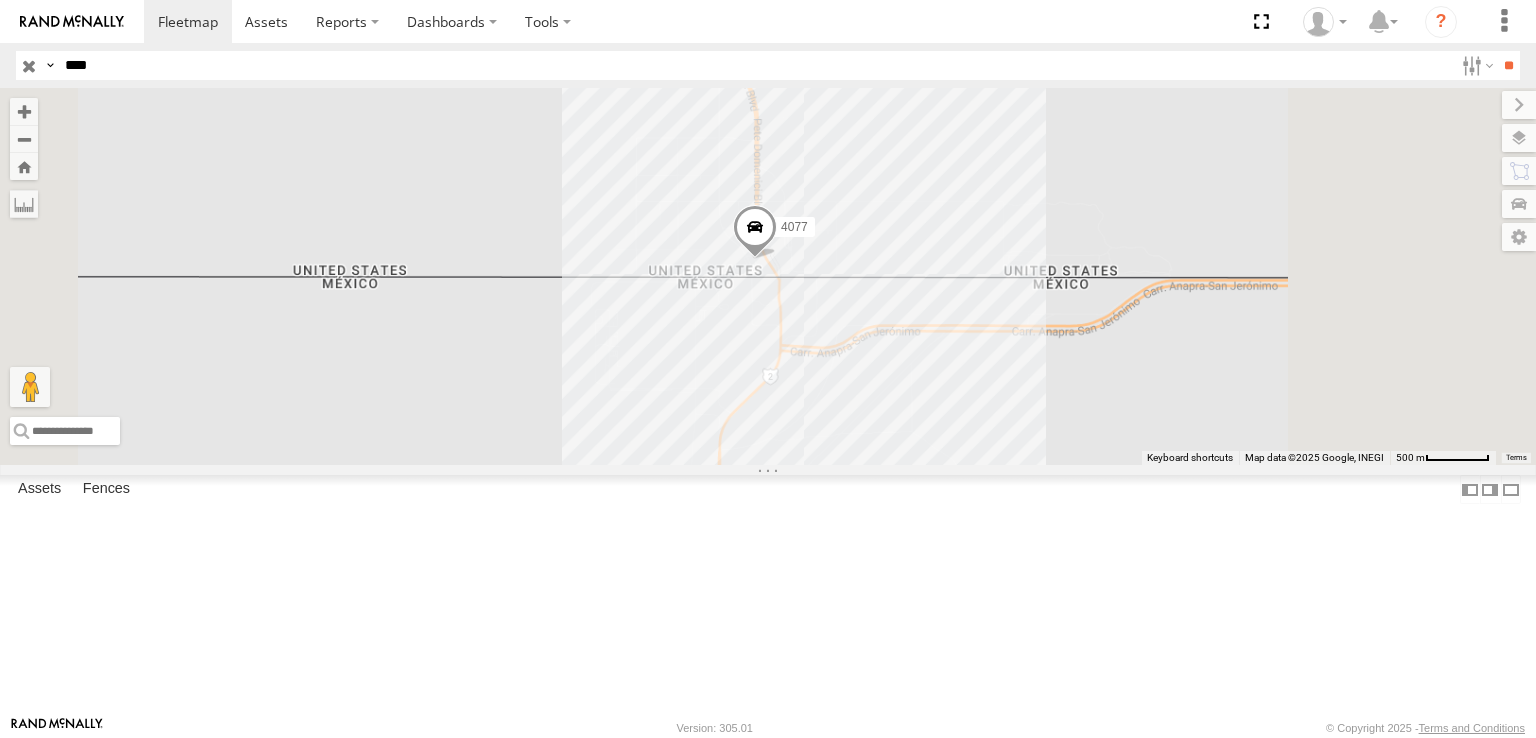 click on "4077" at bounding box center (768, 276) 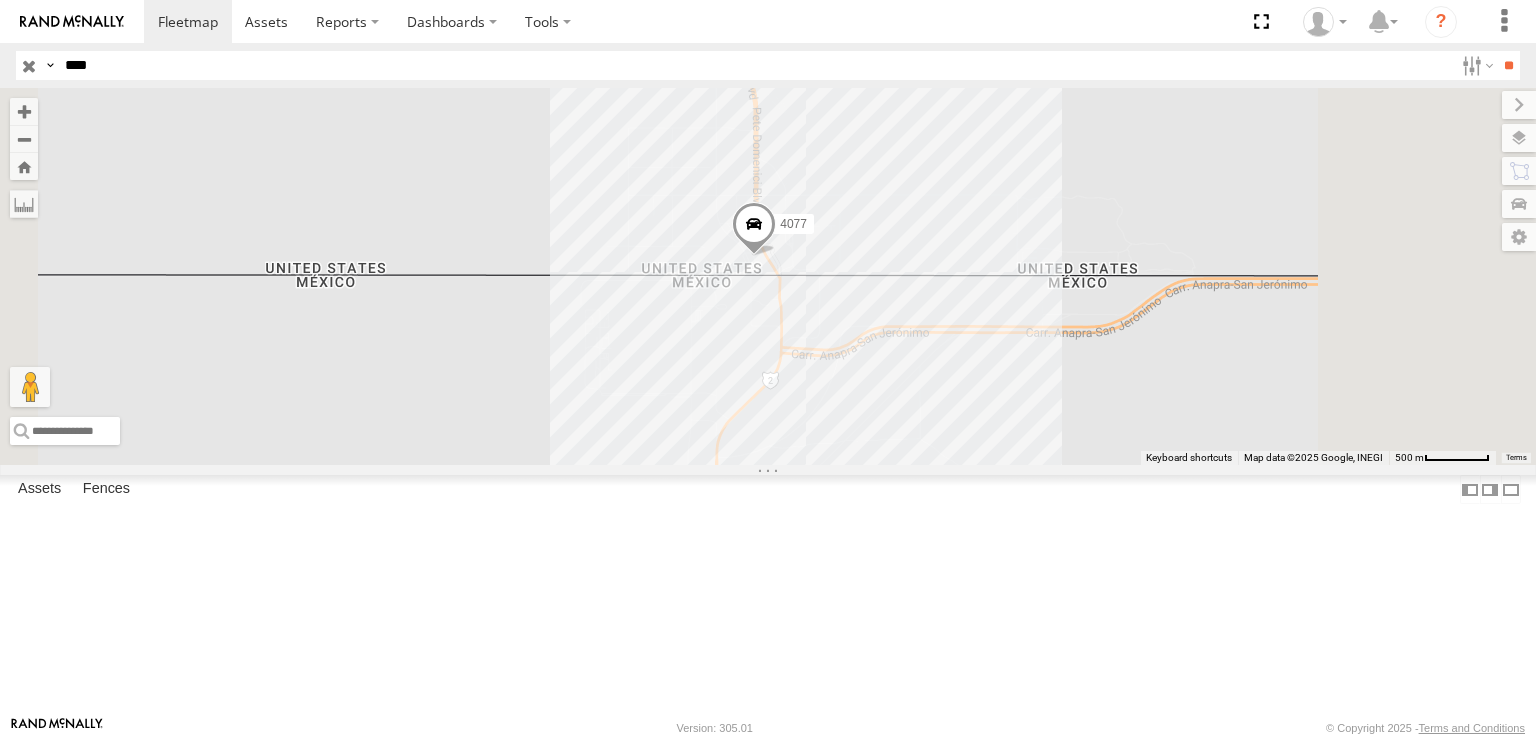 click on "****" at bounding box center [755, 65] 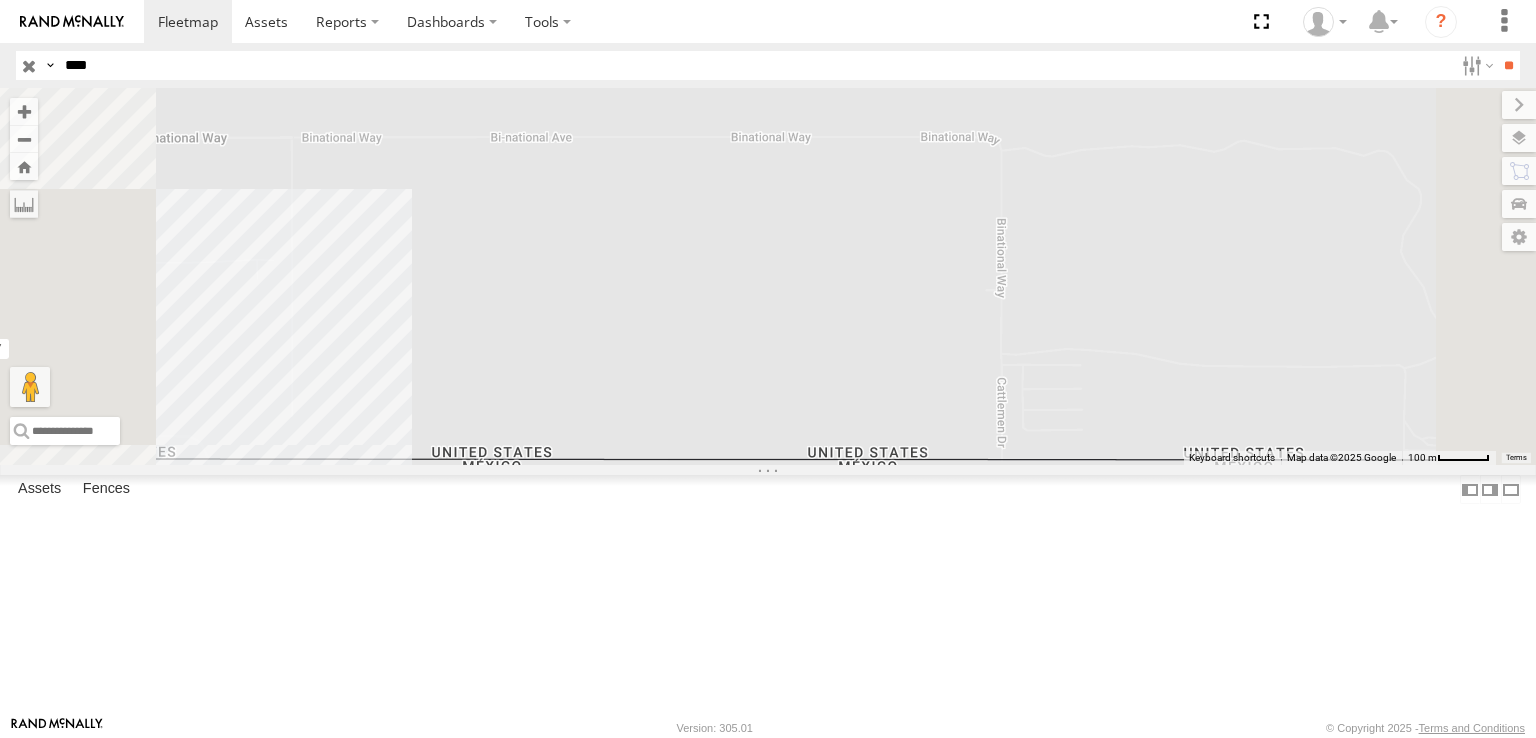 drag, startPoint x: 692, startPoint y: 521, endPoint x: 1048, endPoint y: 465, distance: 360.3776 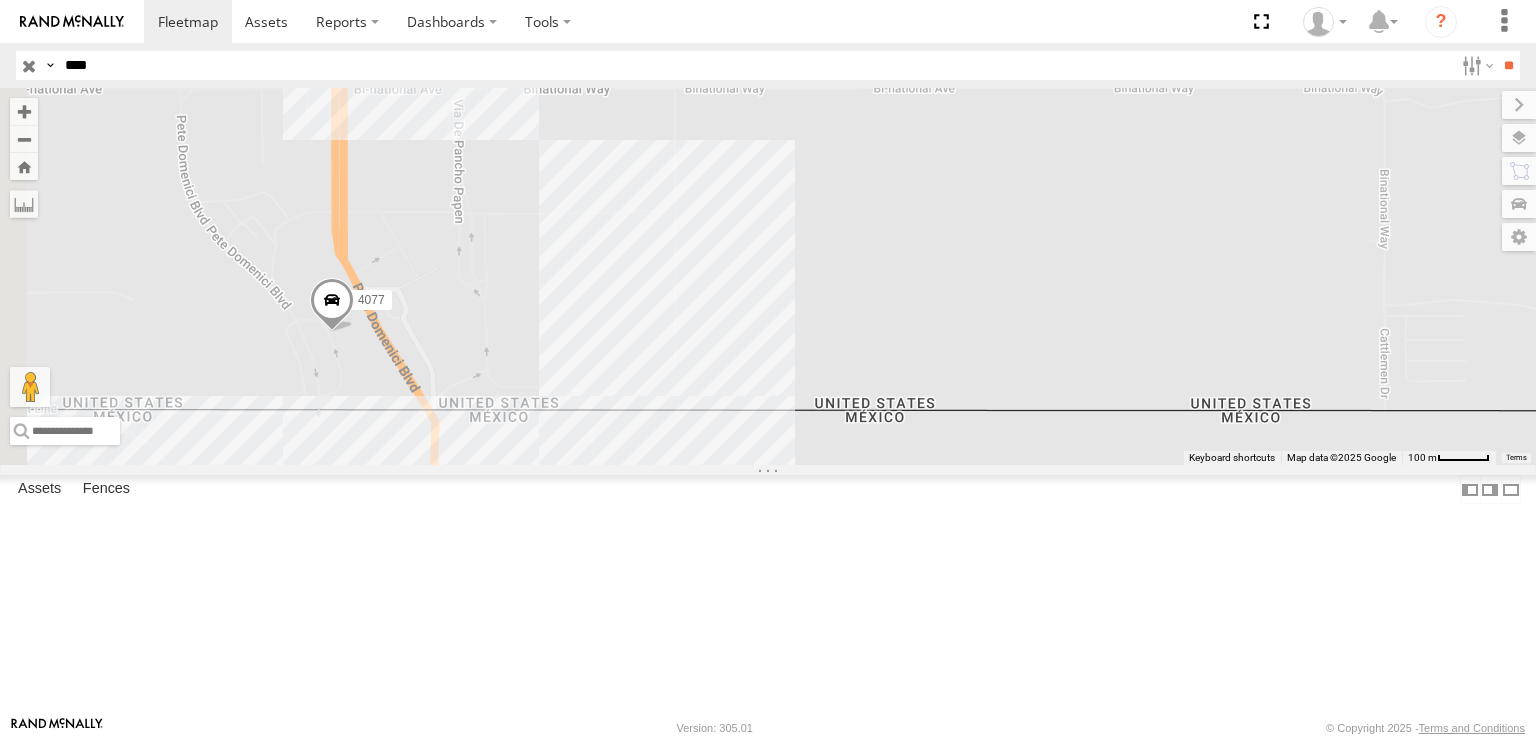 drag, startPoint x: 731, startPoint y: 497, endPoint x: 848, endPoint y: 501, distance: 117.06836 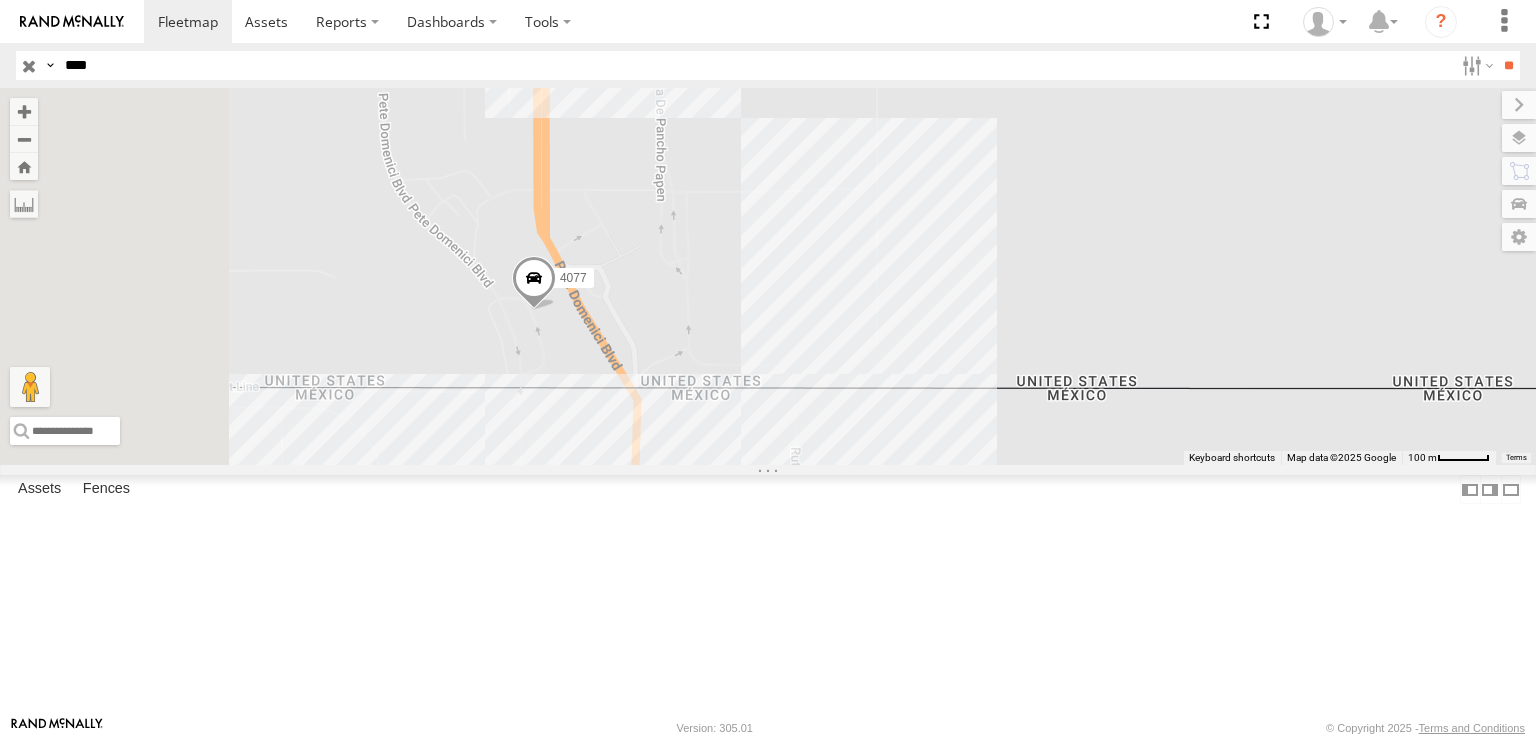 drag, startPoint x: 808, startPoint y: 521, endPoint x: 837, endPoint y: 491, distance: 41.725292 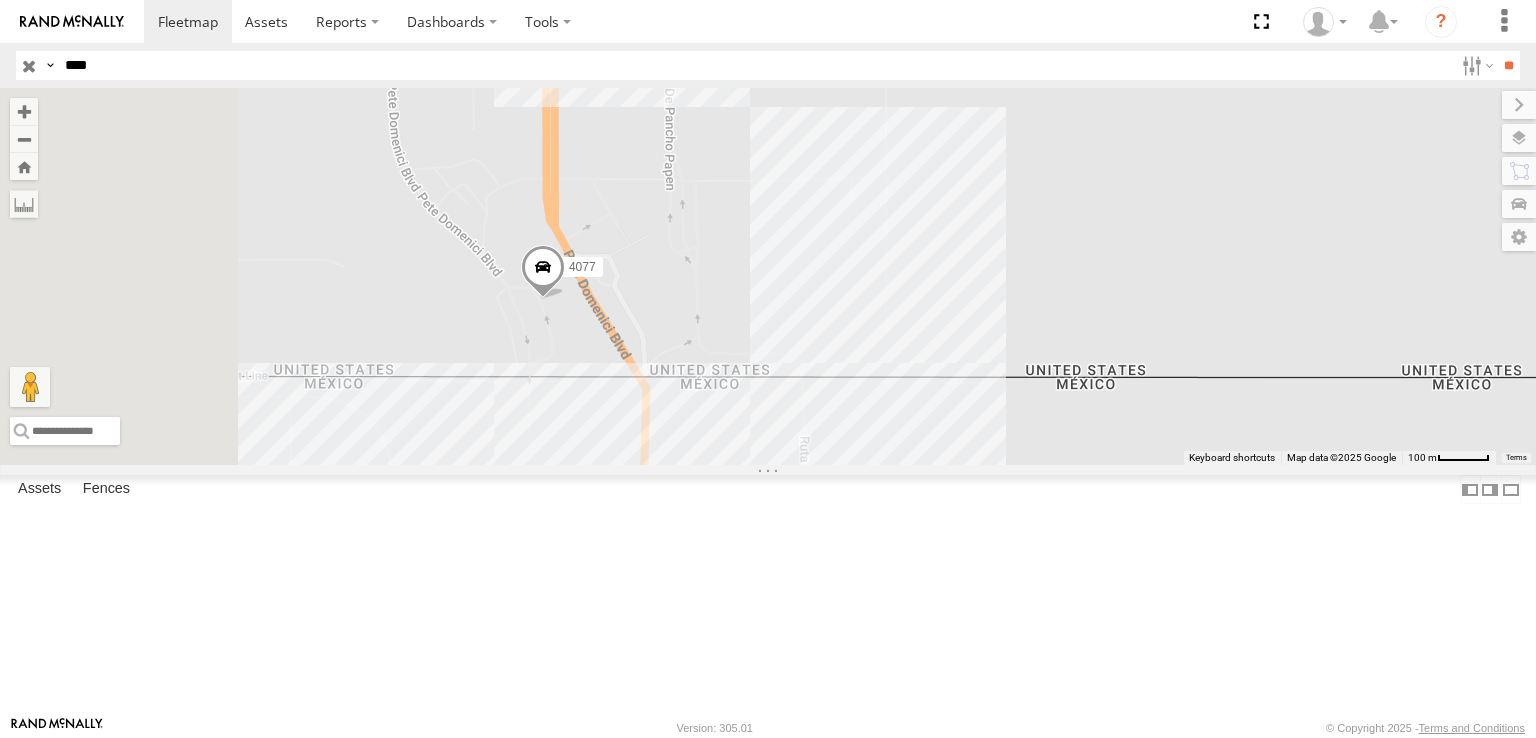 click on "****" at bounding box center (755, 65) 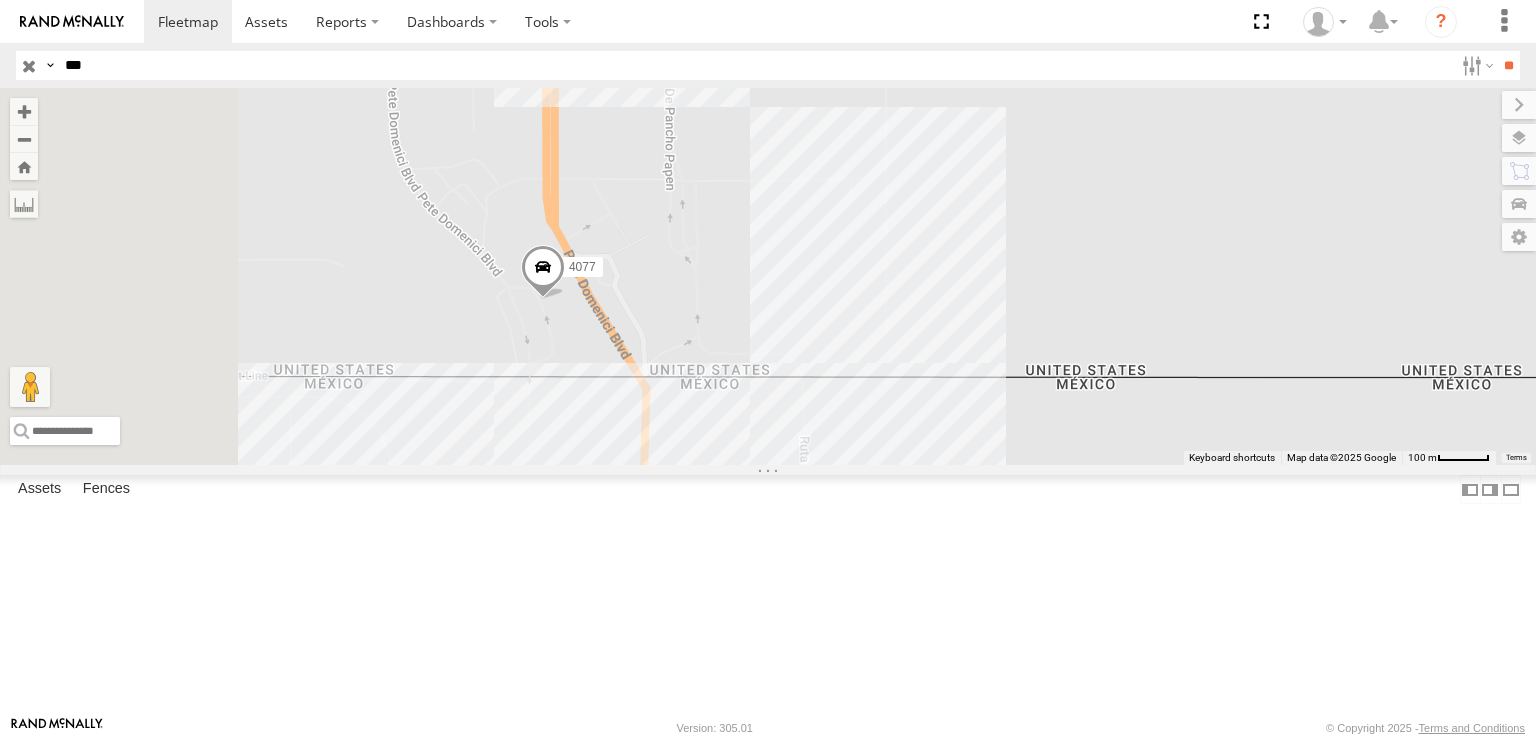 click on "**" at bounding box center [1508, 65] 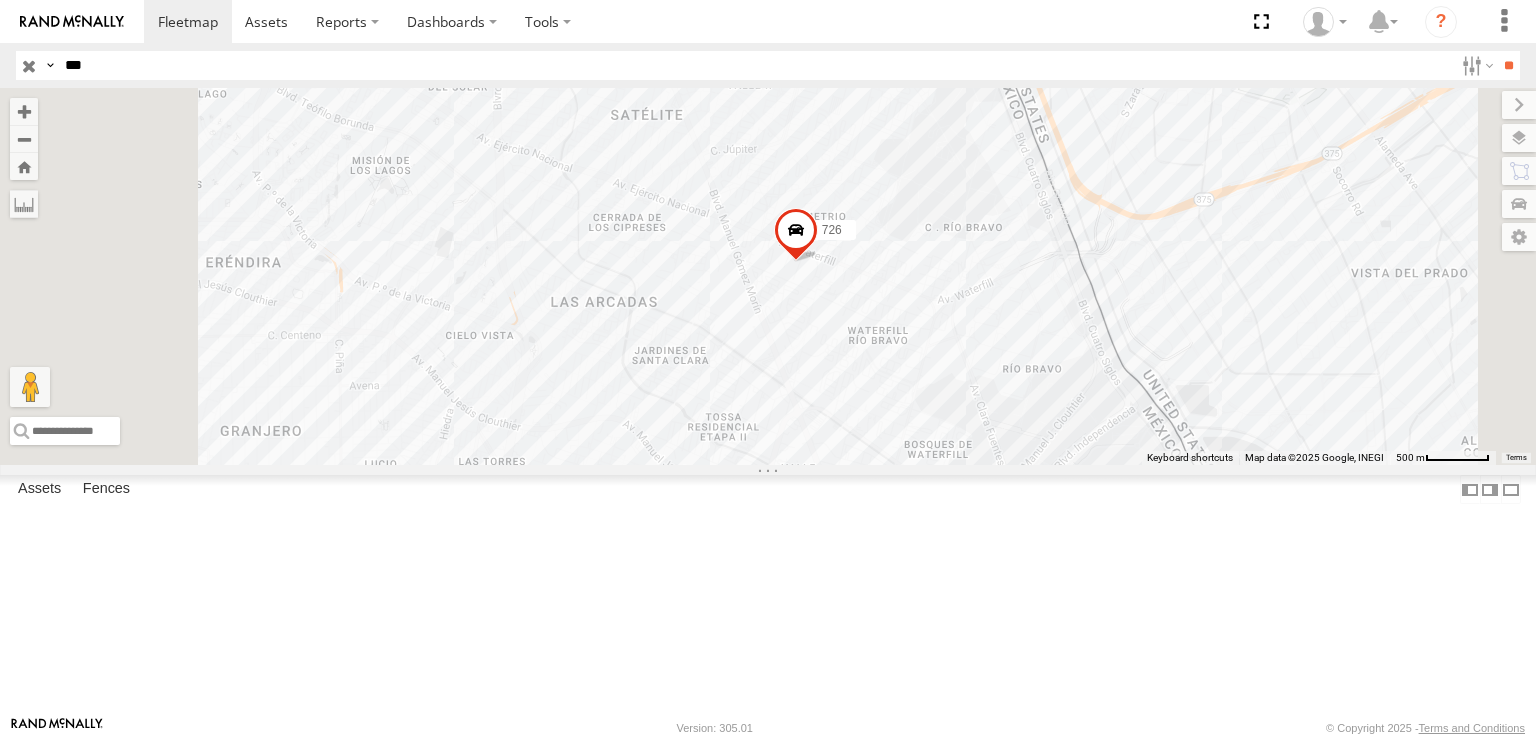 drag, startPoint x: 838, startPoint y: 390, endPoint x: 875, endPoint y: 365, distance: 44.65423 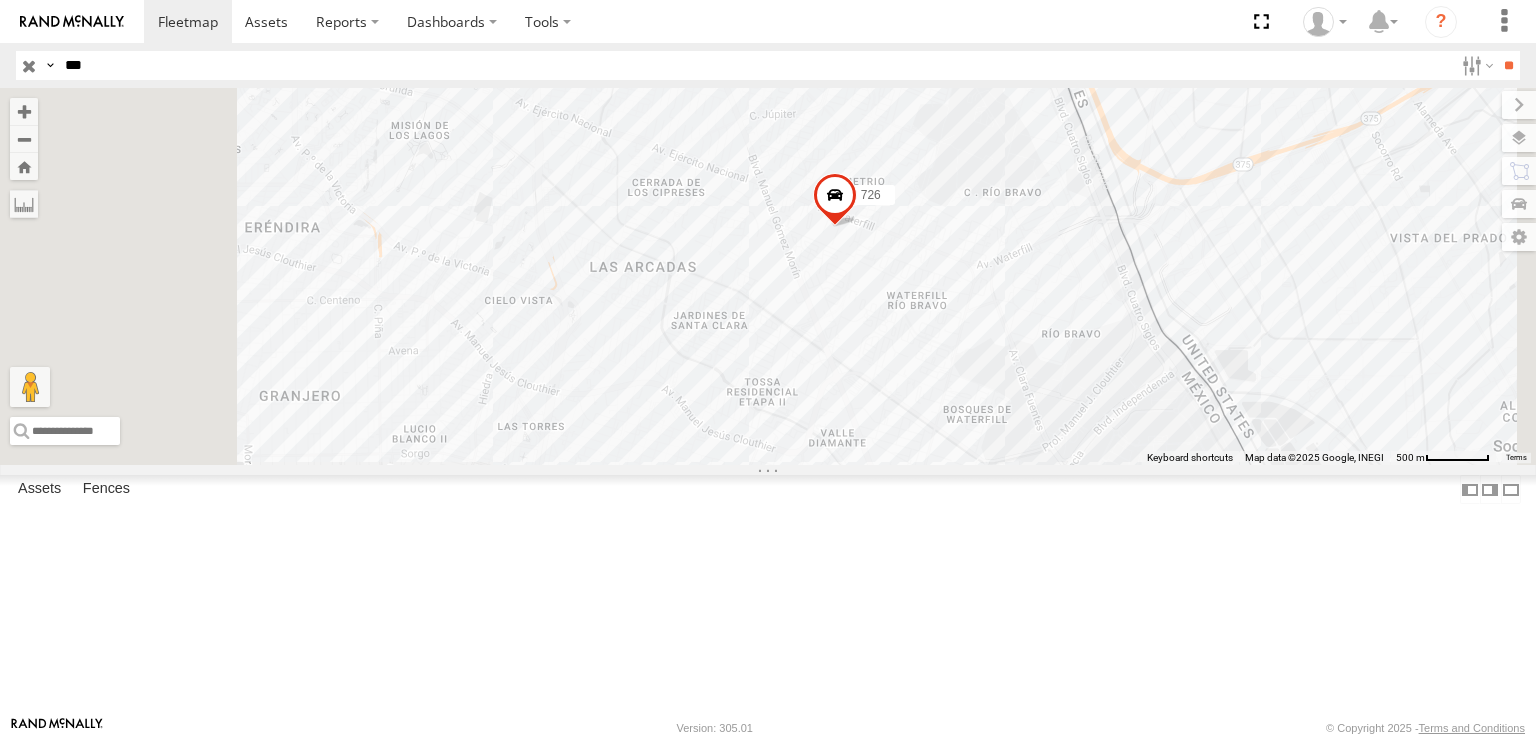 click on "***" at bounding box center (755, 65) 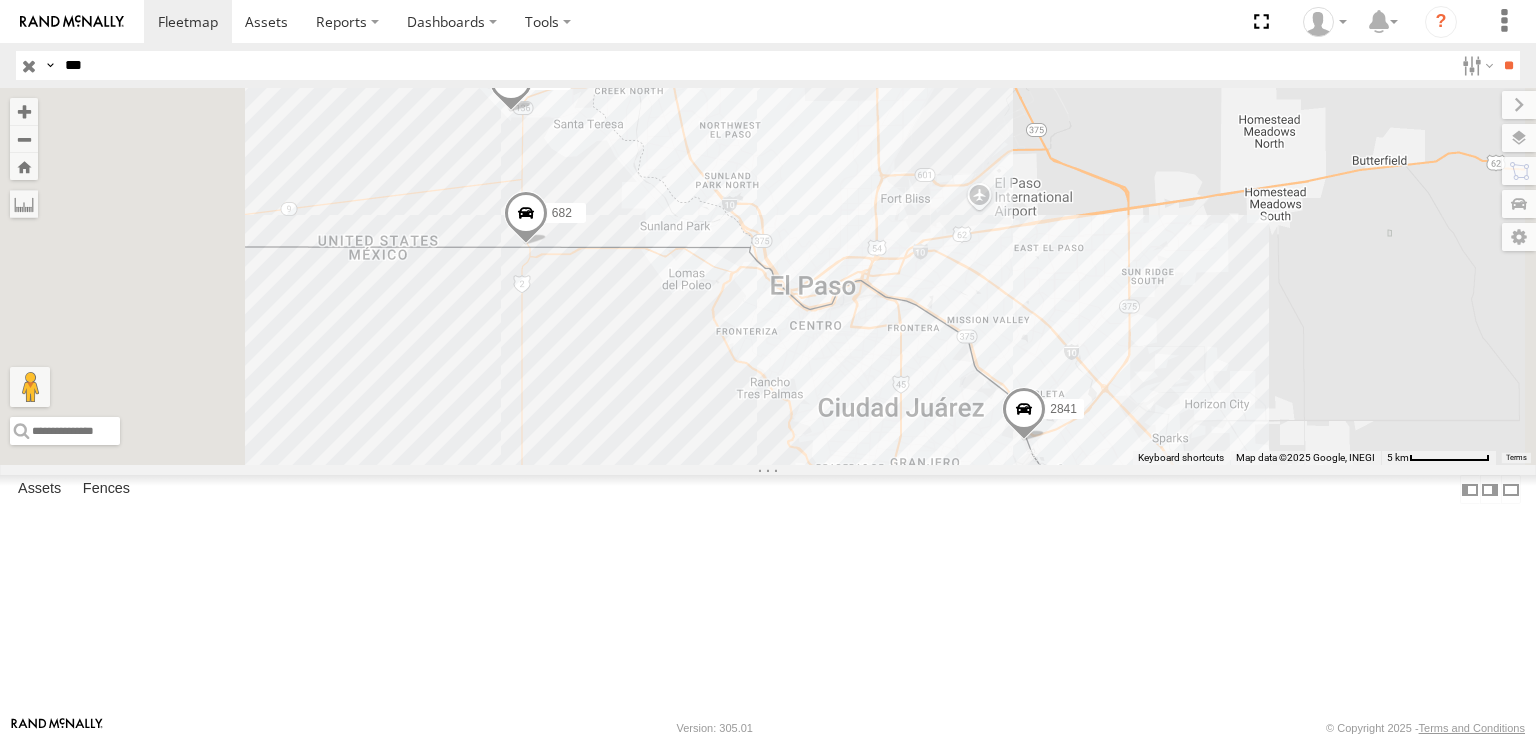 drag, startPoint x: 742, startPoint y: 432, endPoint x: 839, endPoint y: 446, distance: 98.005104 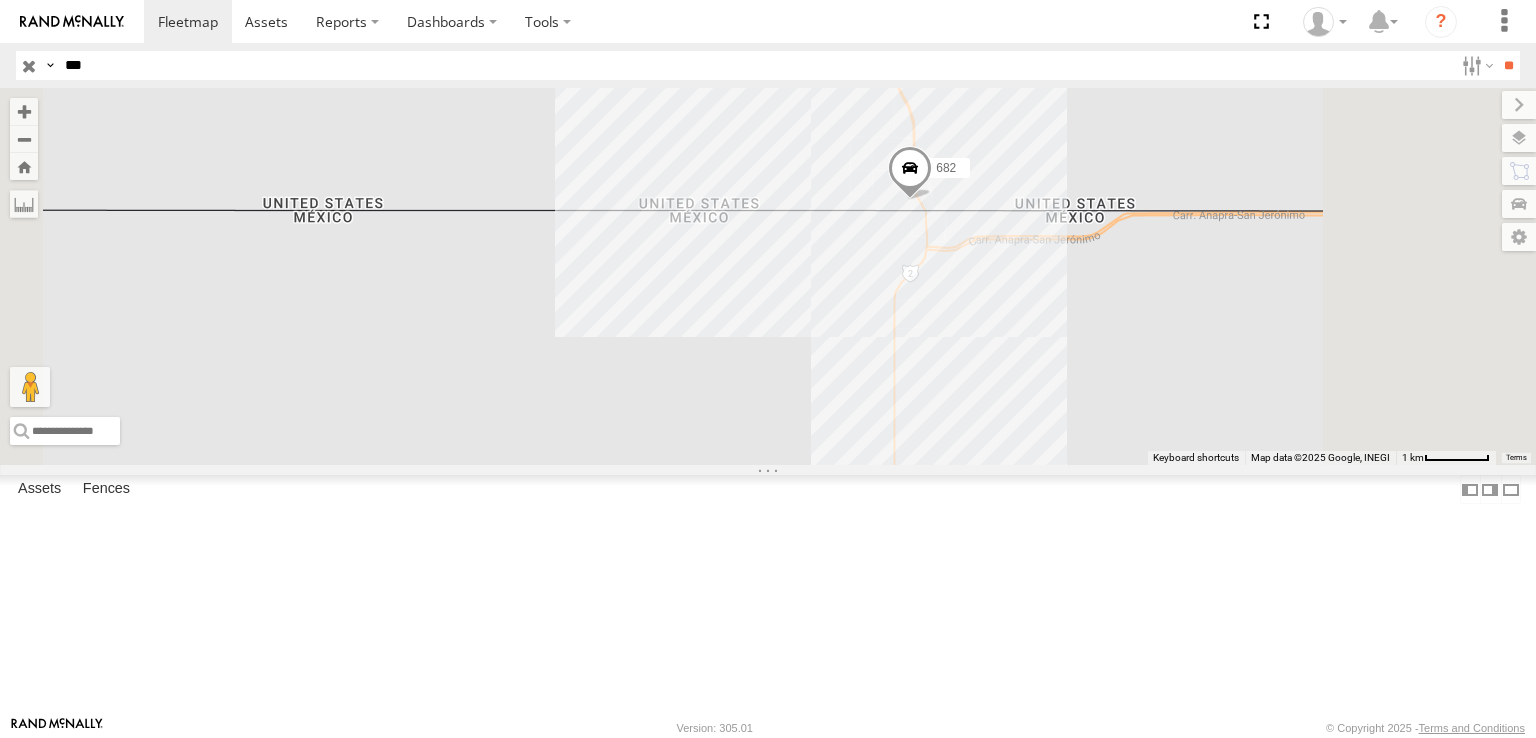drag, startPoint x: 1139, startPoint y: 382, endPoint x: 1110, endPoint y: 465, distance: 87.92042 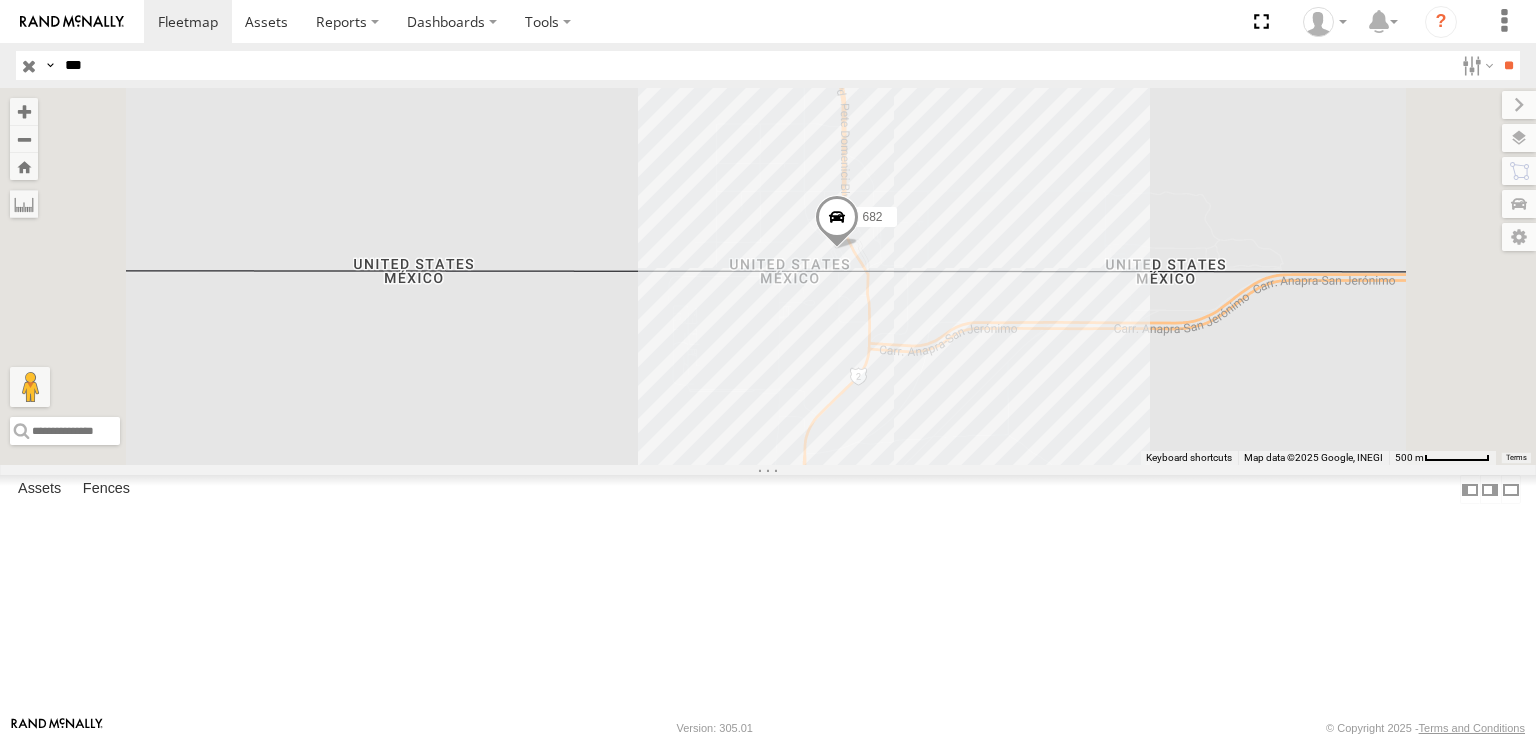 drag, startPoint x: 1048, startPoint y: 477, endPoint x: 1015, endPoint y: 421, distance: 65 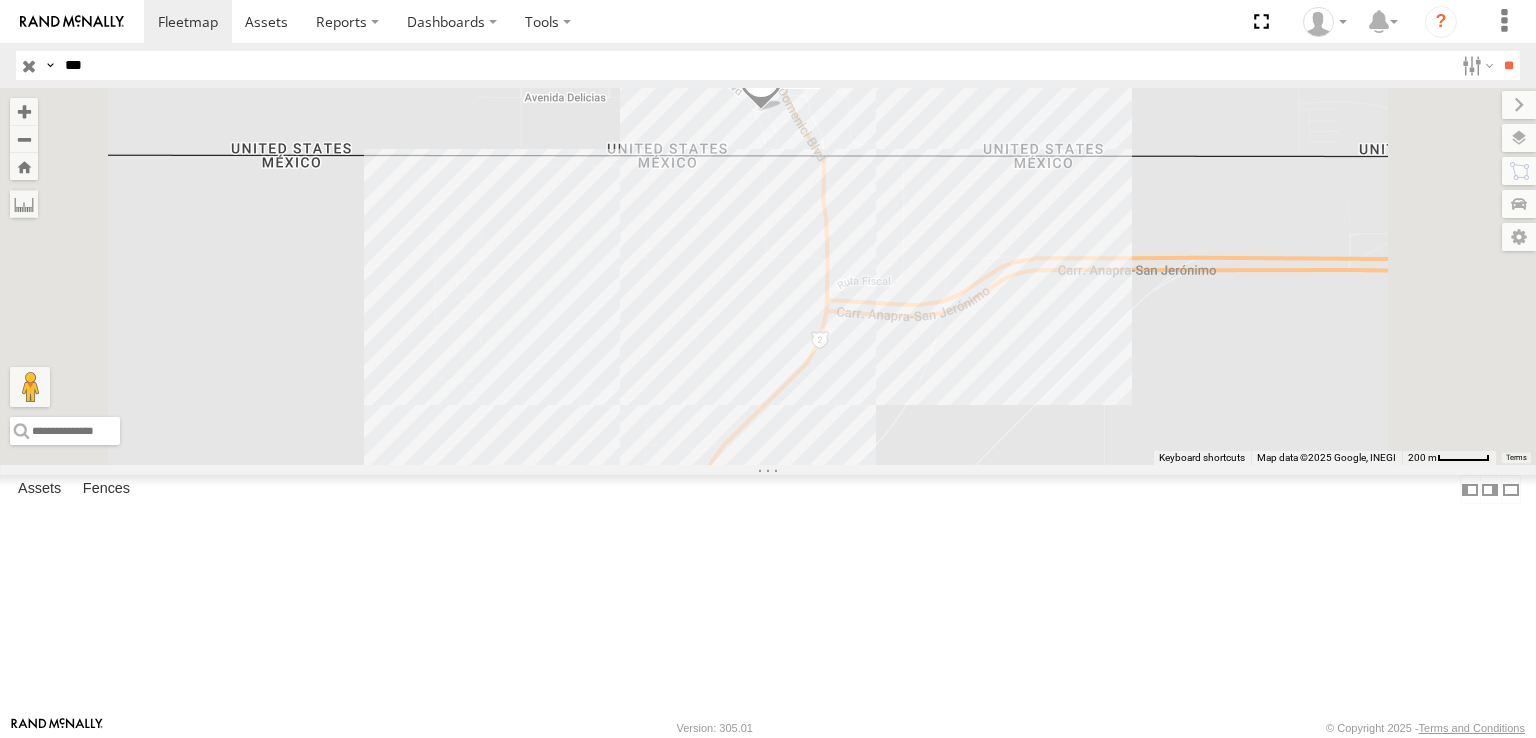 drag, startPoint x: 1003, startPoint y: 309, endPoint x: 996, endPoint y: 425, distance: 116.21101 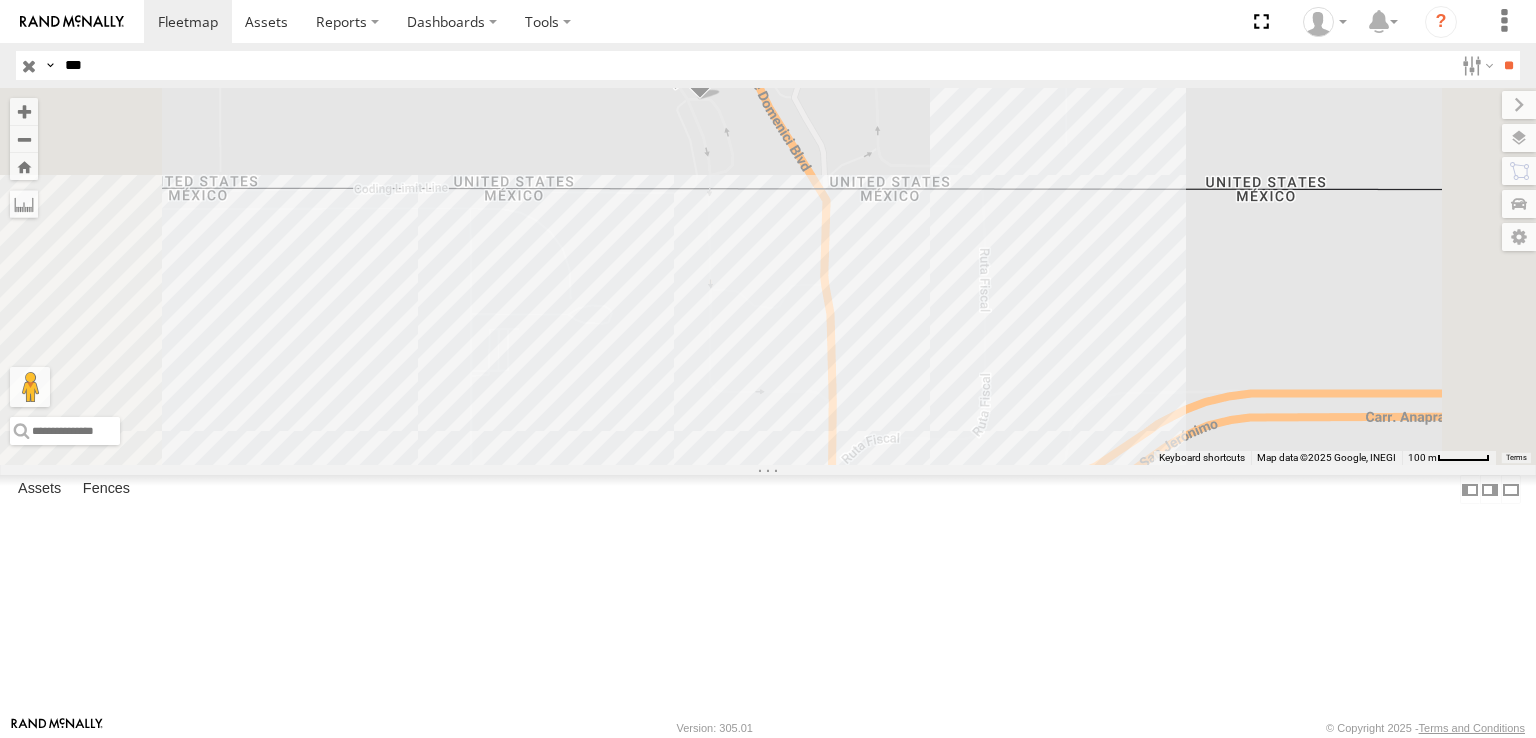 drag, startPoint x: 991, startPoint y: 332, endPoint x: 988, endPoint y: 399, distance: 67.06713 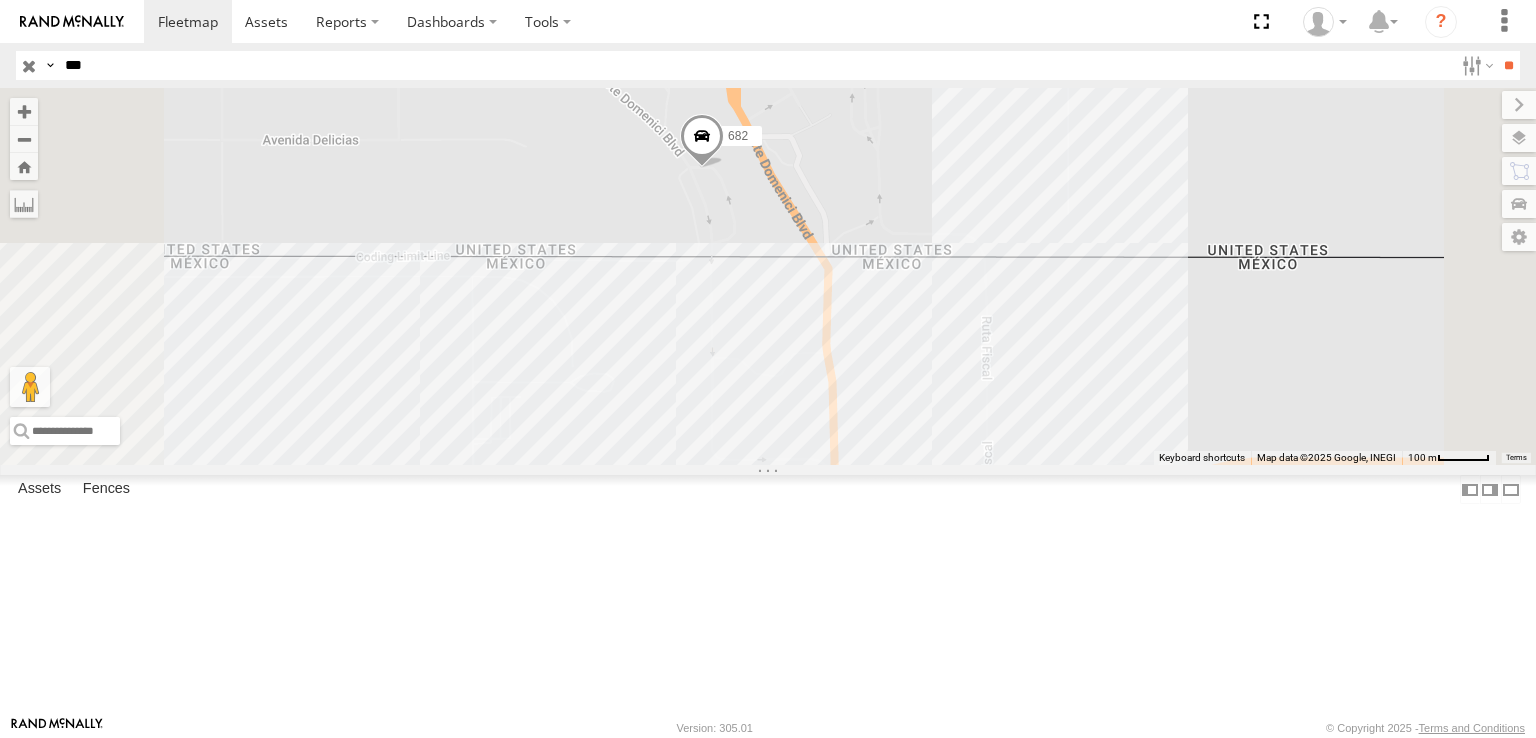 drag, startPoint x: 1022, startPoint y: 427, endPoint x: 1052, endPoint y: 445, distance: 34.98571 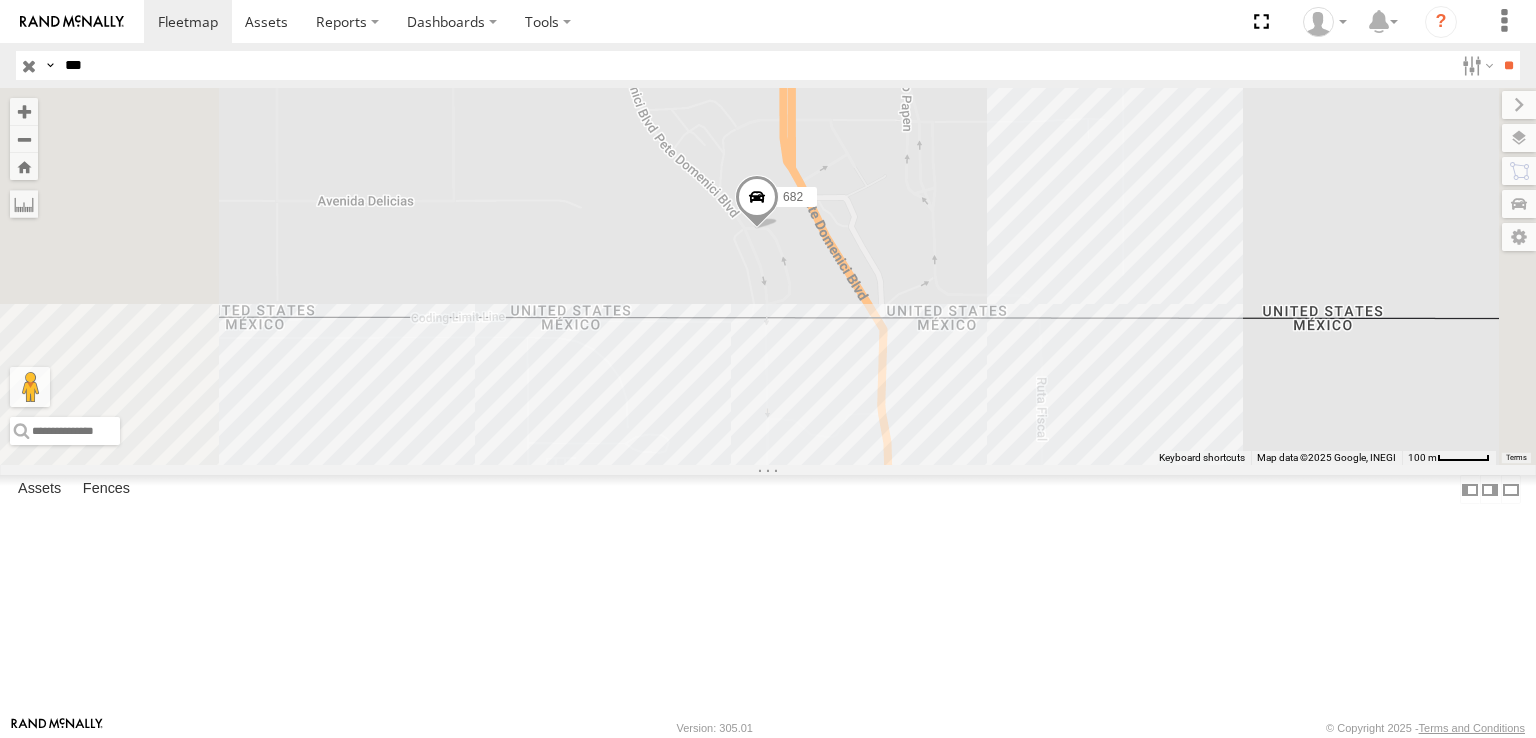 drag, startPoint x: 992, startPoint y: 429, endPoint x: 998, endPoint y: 468, distance: 39.45884 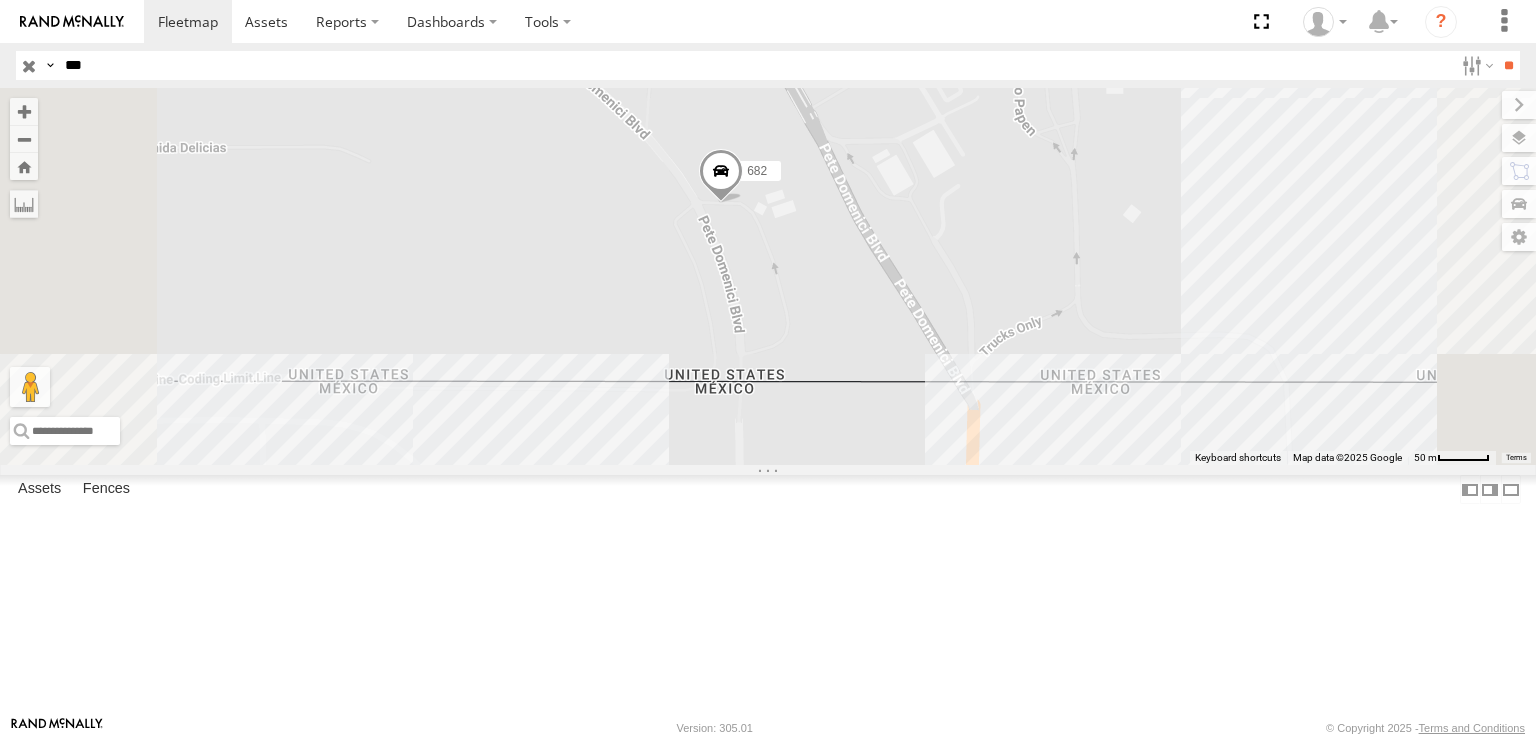 drag, startPoint x: 900, startPoint y: 389, endPoint x: 917, endPoint y: 456, distance: 69.12308 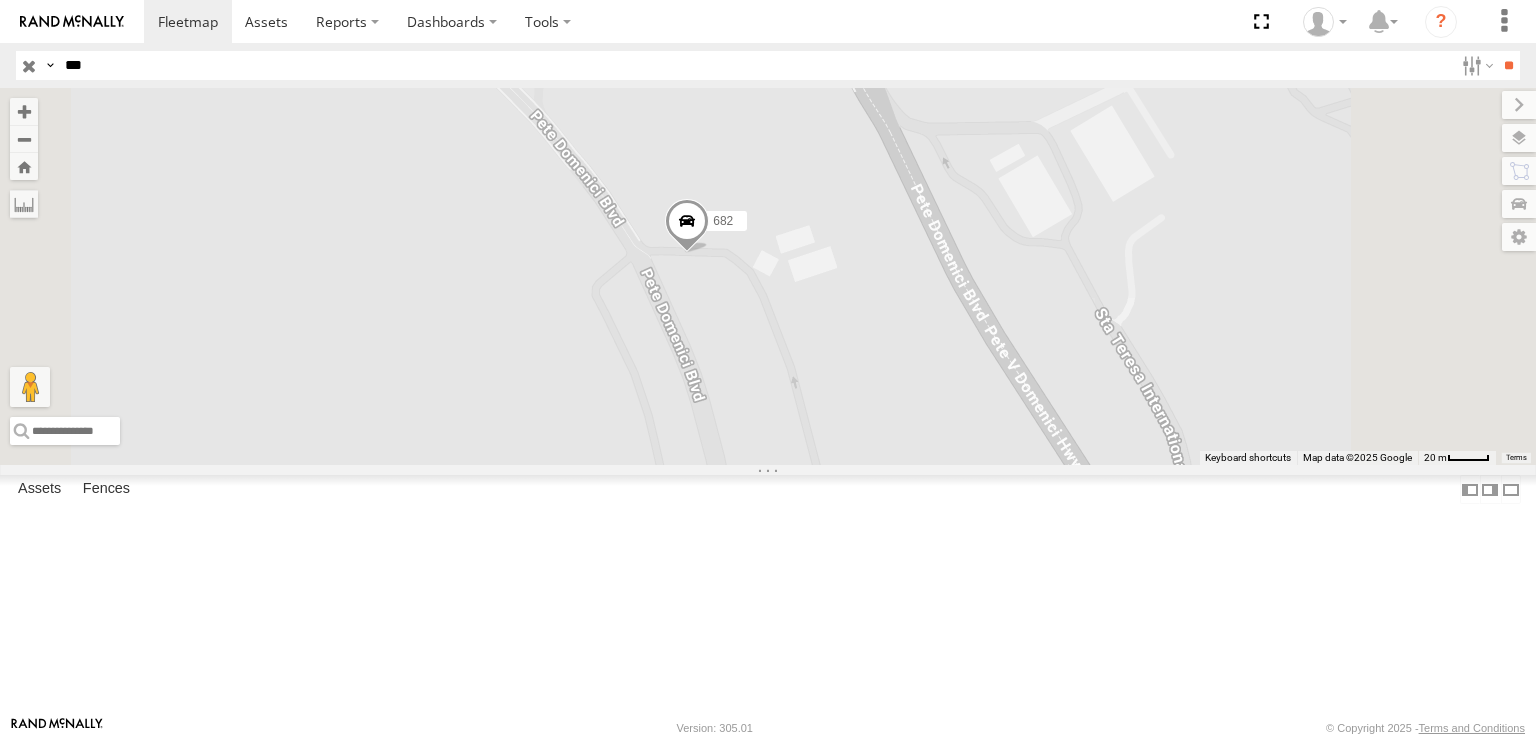 click on "***" at bounding box center (755, 65) 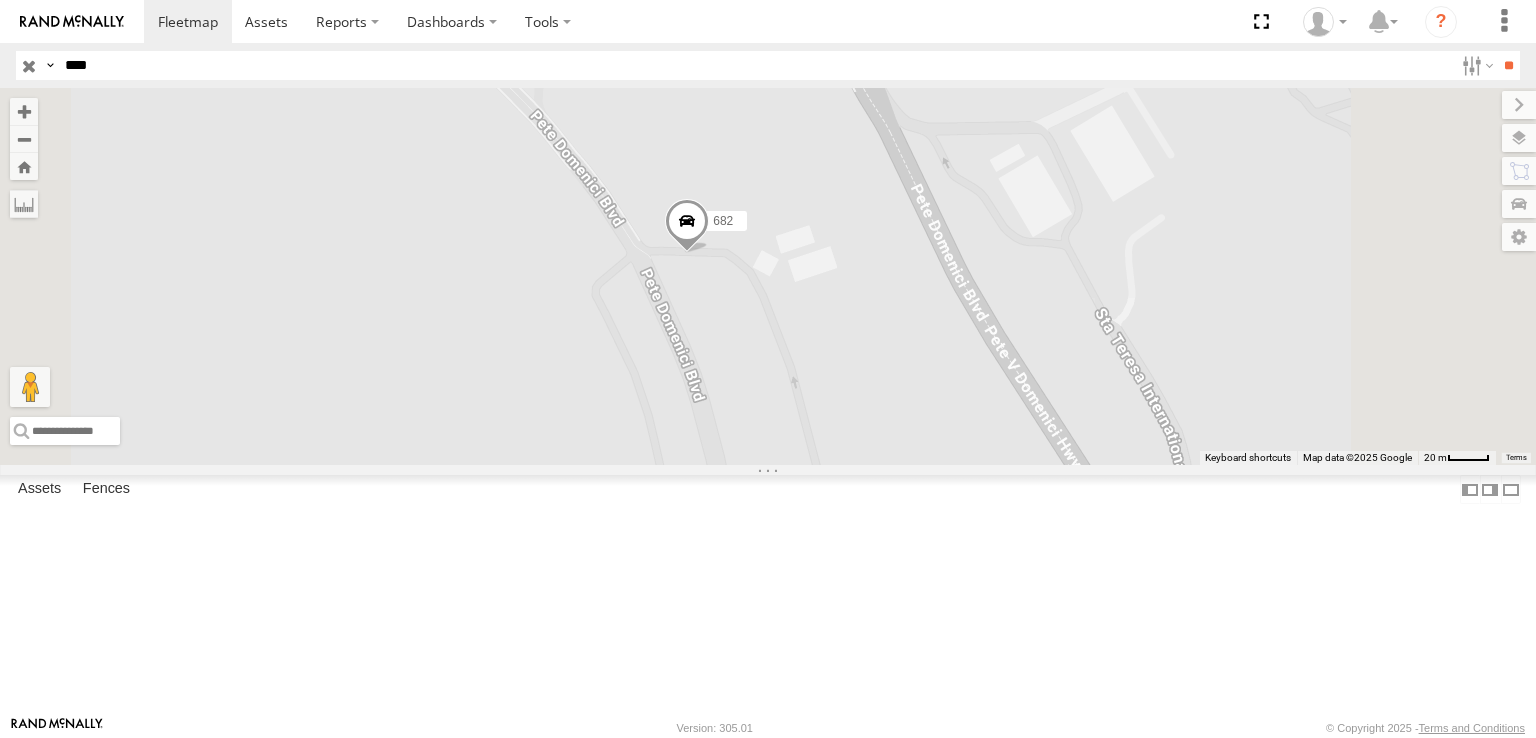click on "**" at bounding box center (1508, 65) 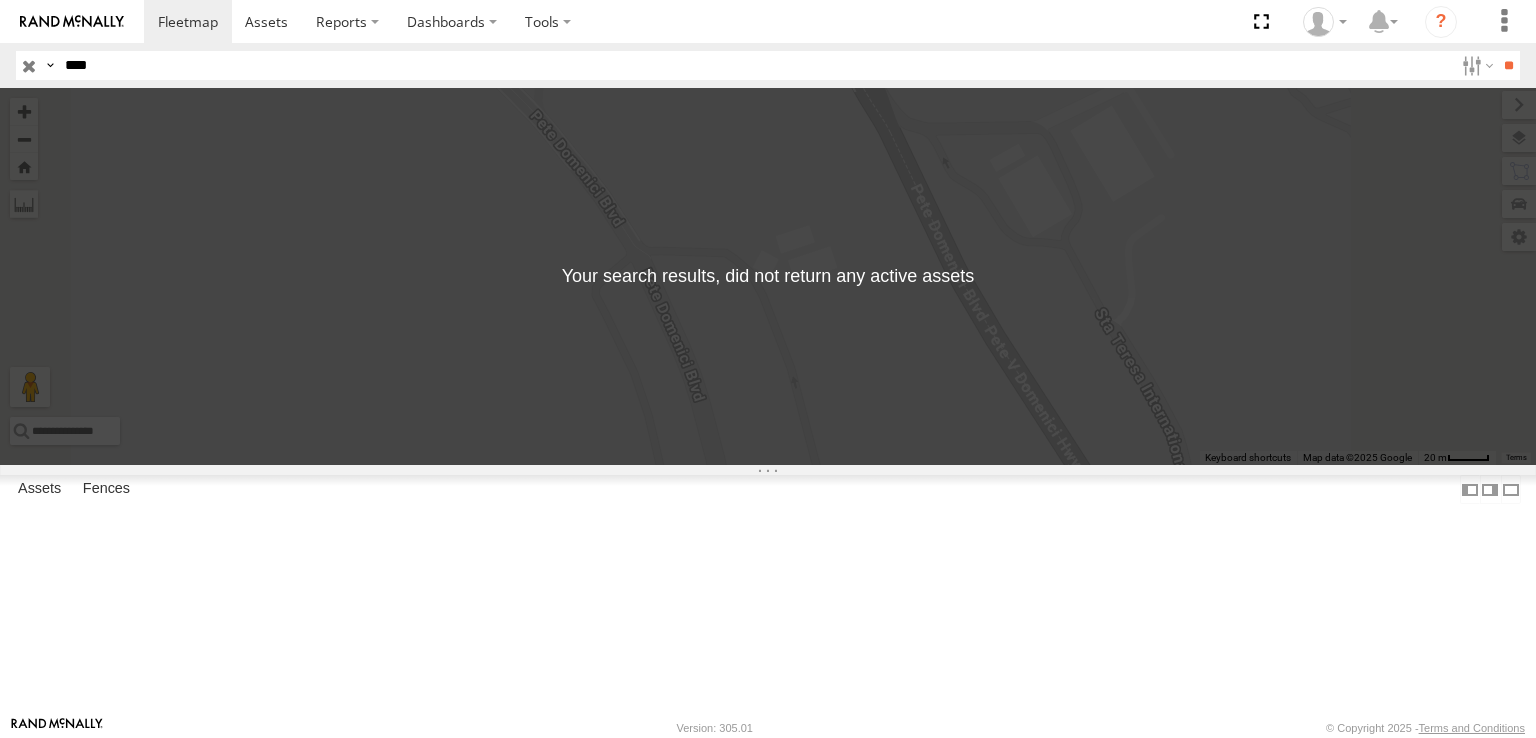 drag, startPoint x: 841, startPoint y: 421, endPoint x: 920, endPoint y: 453, distance: 85.23497 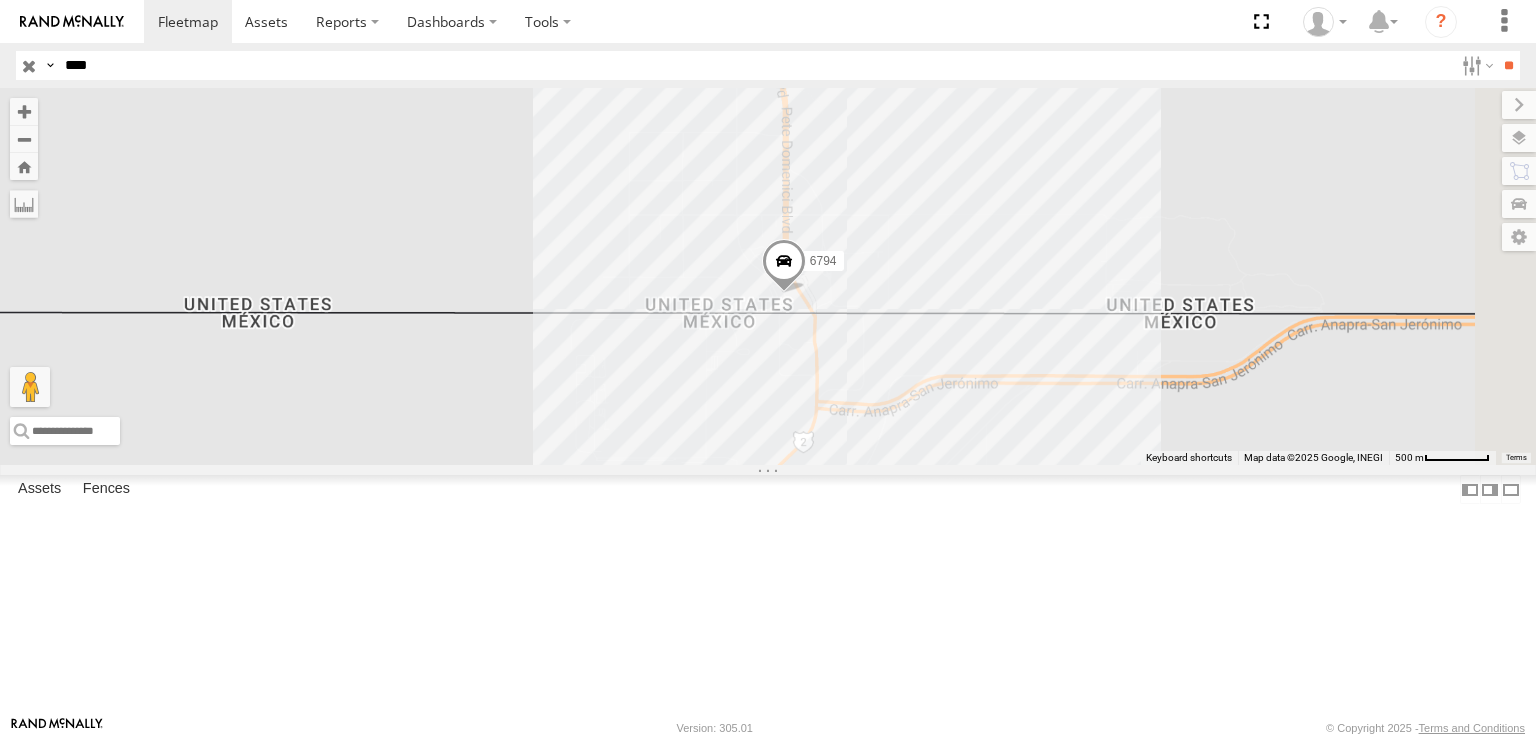drag, startPoint x: 996, startPoint y: 497, endPoint x: 1024, endPoint y: 522, distance: 37.536648 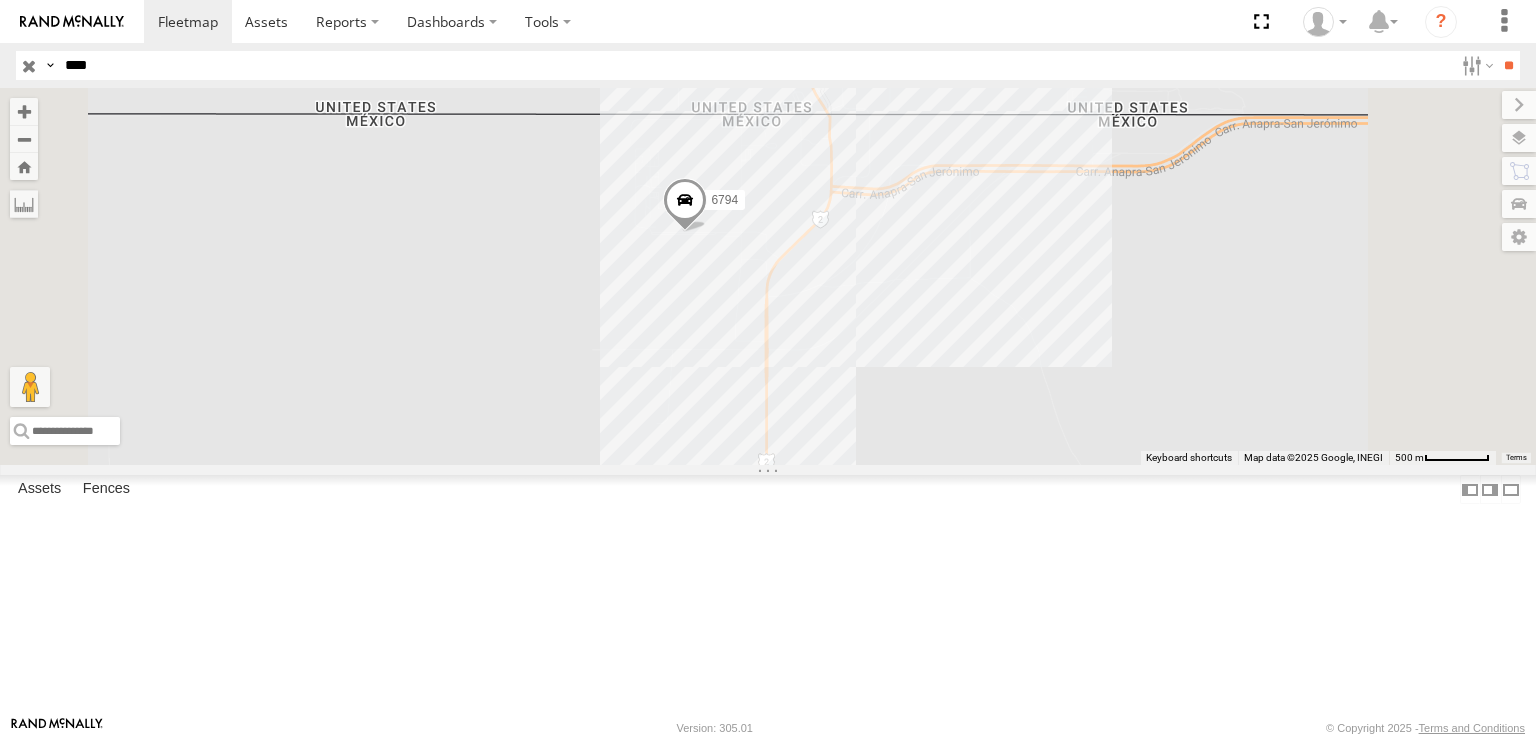 click at bounding box center (72, 21) 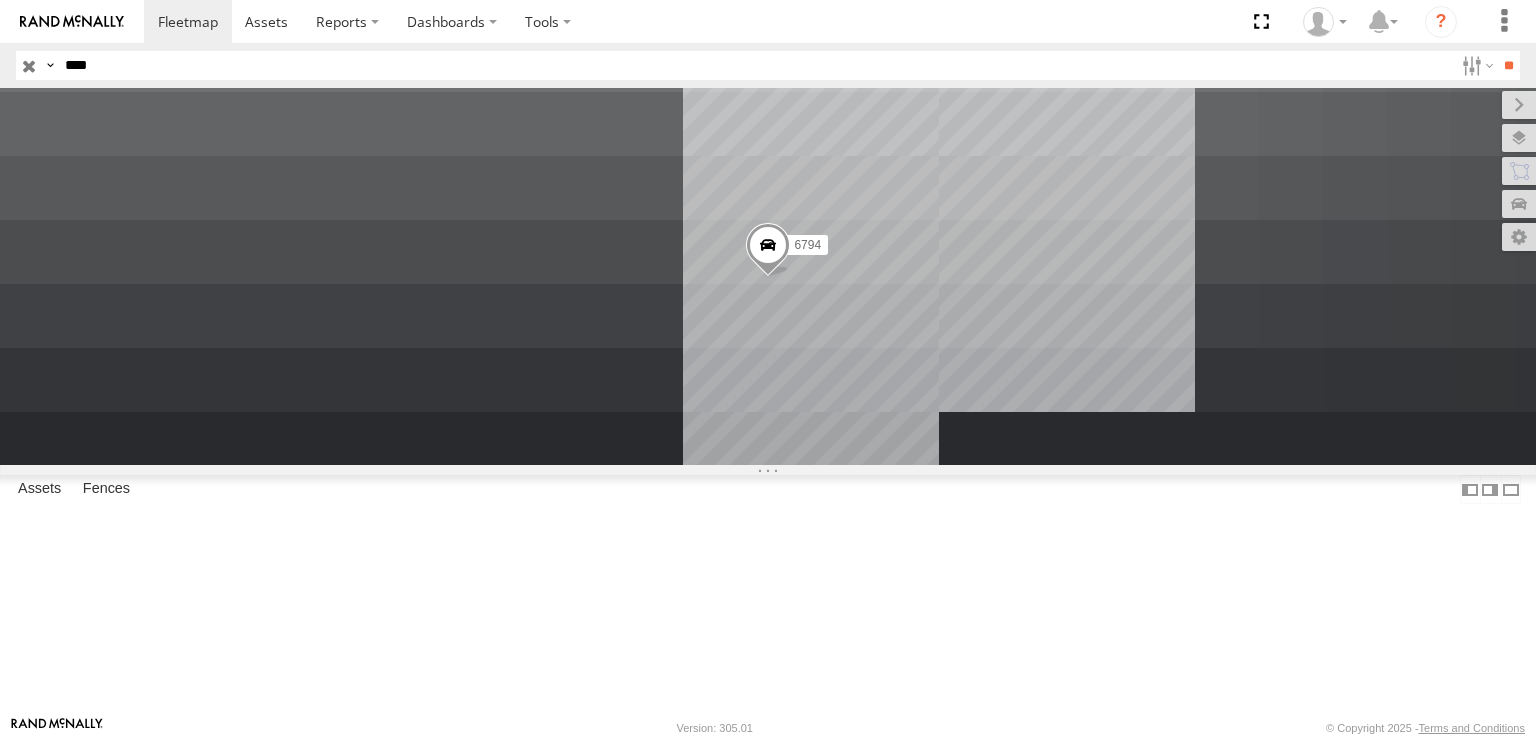 scroll, scrollTop: 0, scrollLeft: 0, axis: both 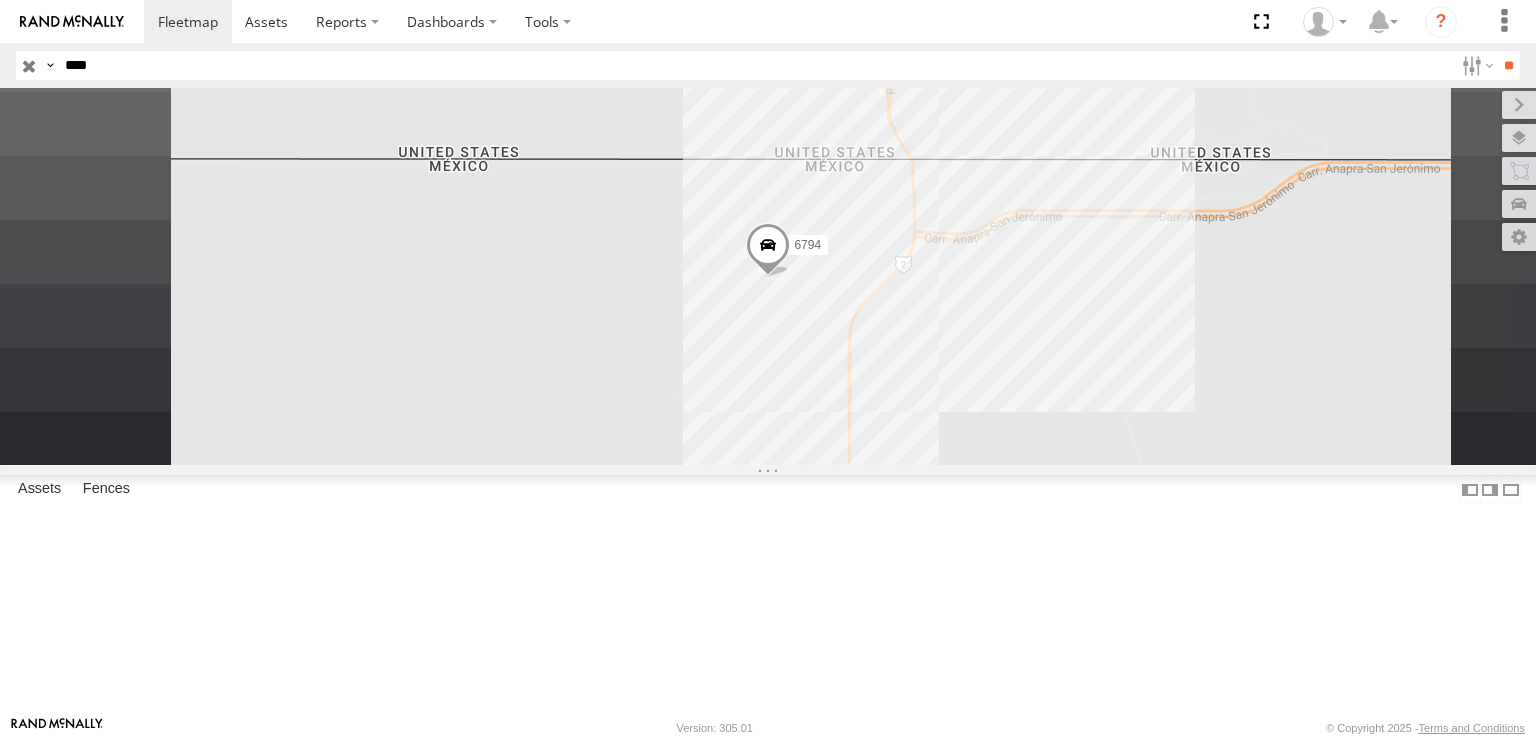 click on "****" at bounding box center (755, 65) 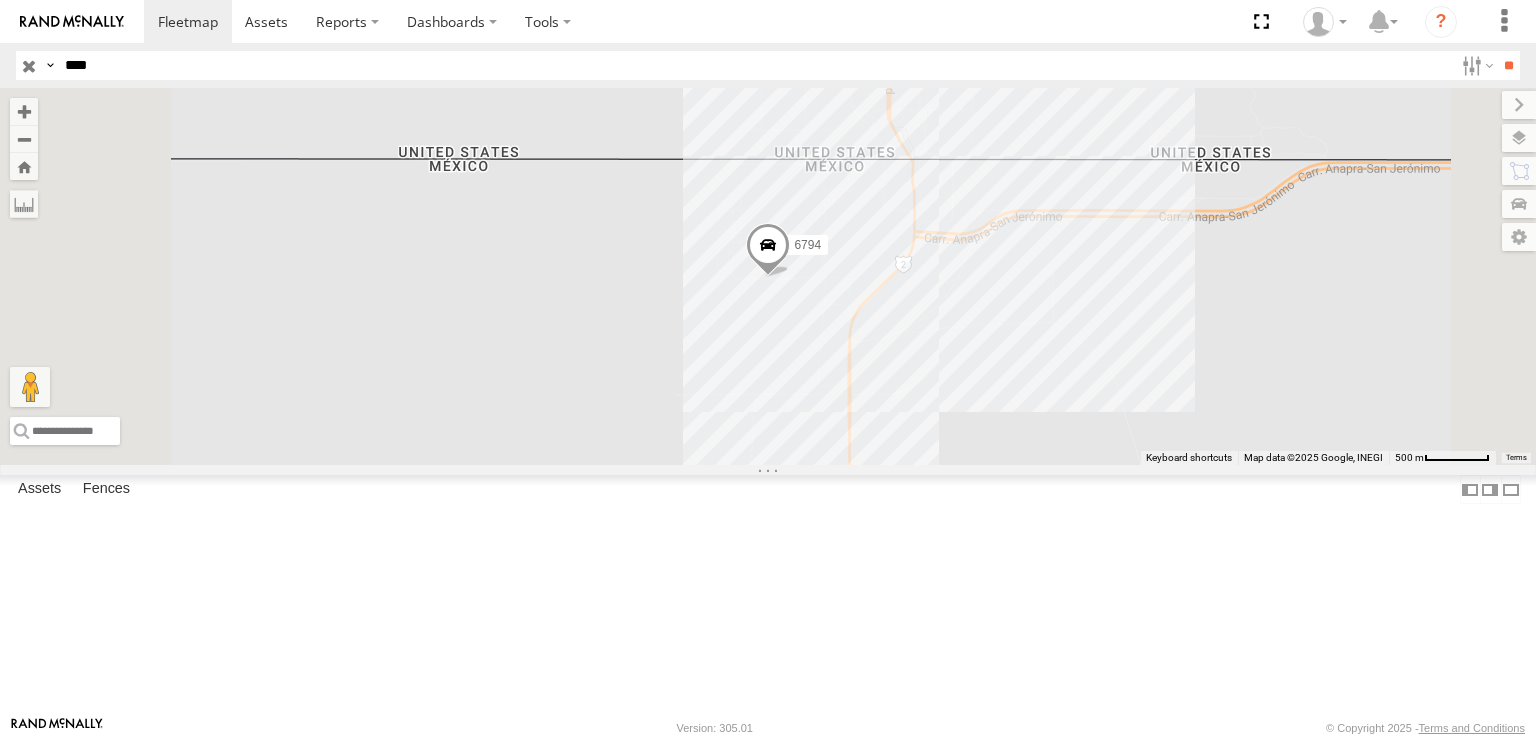 click on "**" at bounding box center [1508, 65] 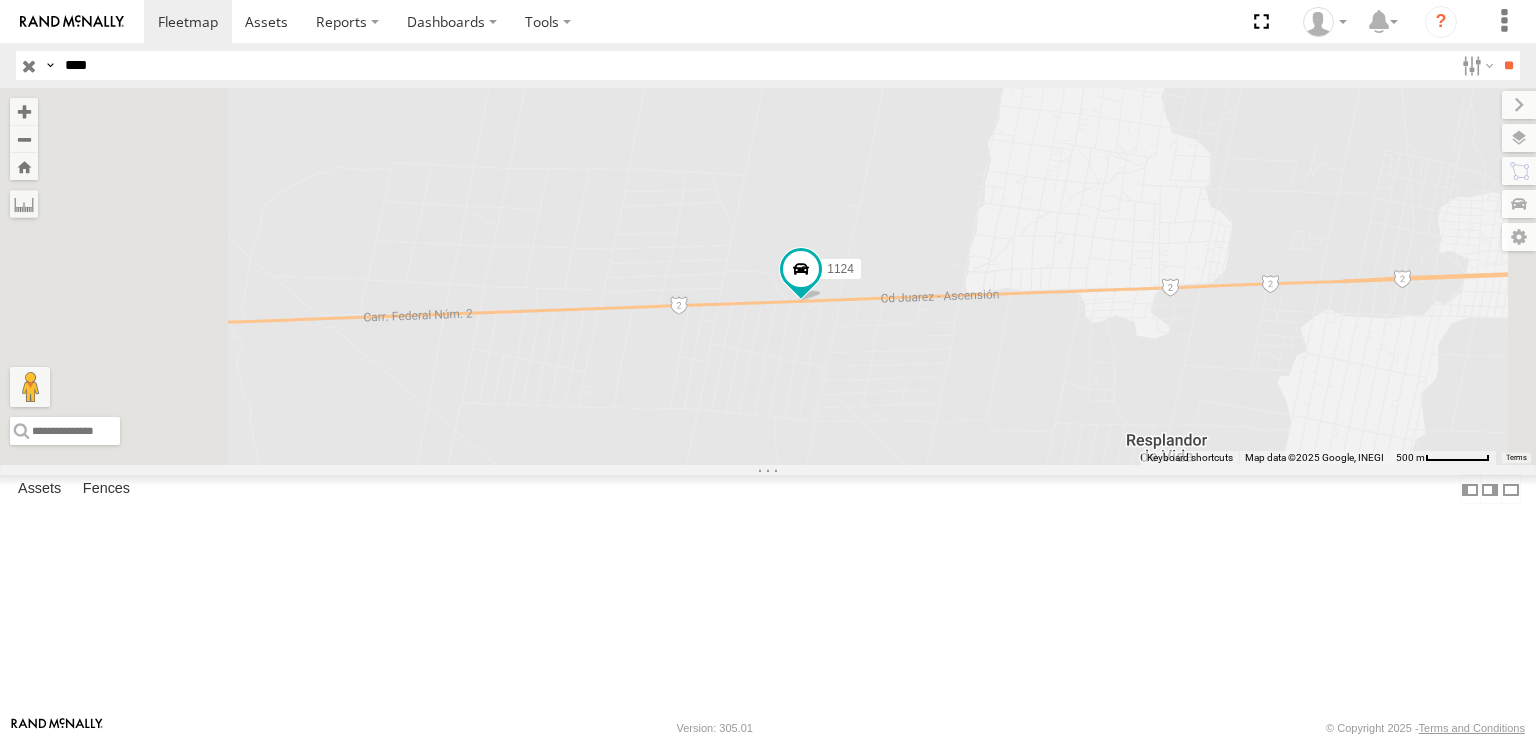 drag, startPoint x: 864, startPoint y: 401, endPoint x: 933, endPoint y: 441, distance: 79.755875 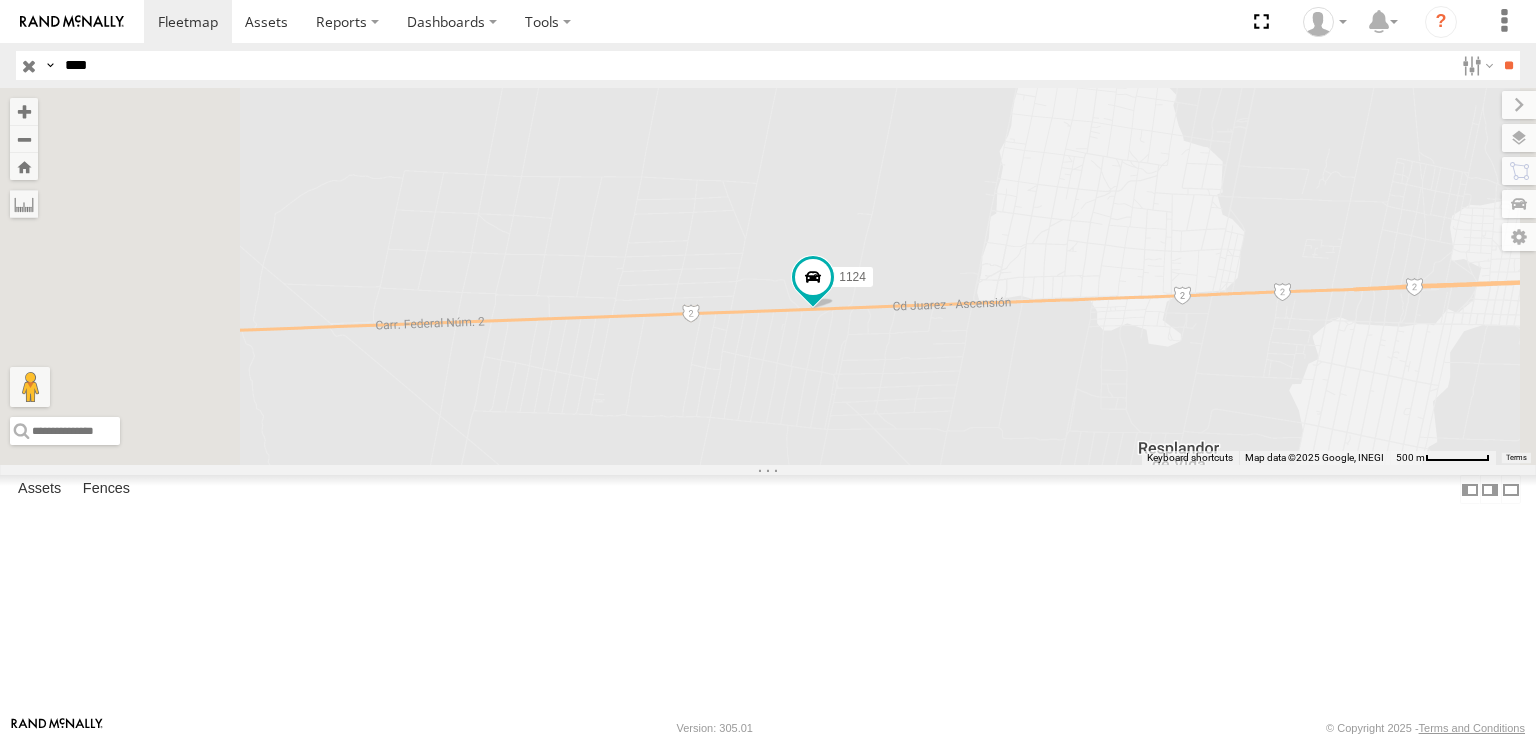 click on "****" at bounding box center (755, 65) 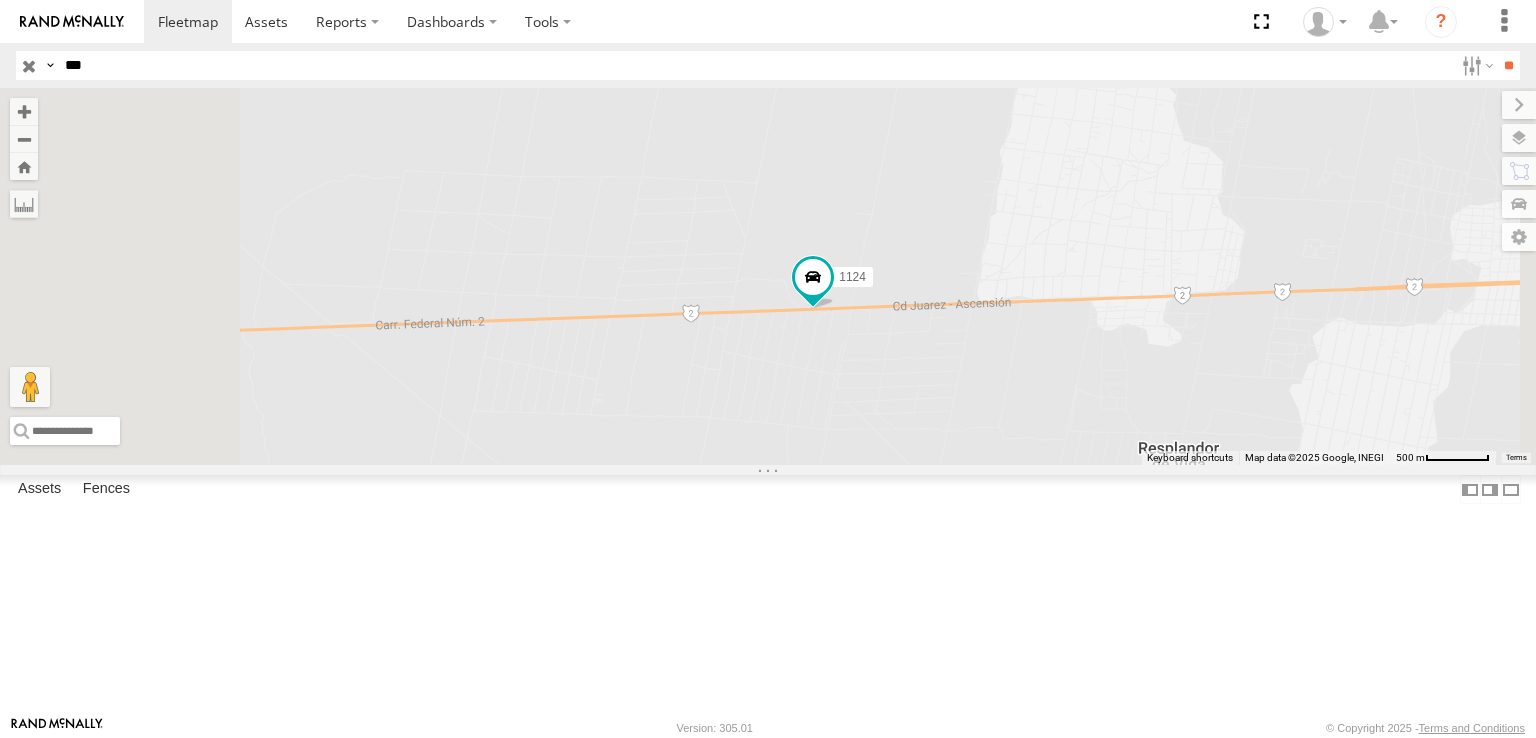 type on "***" 